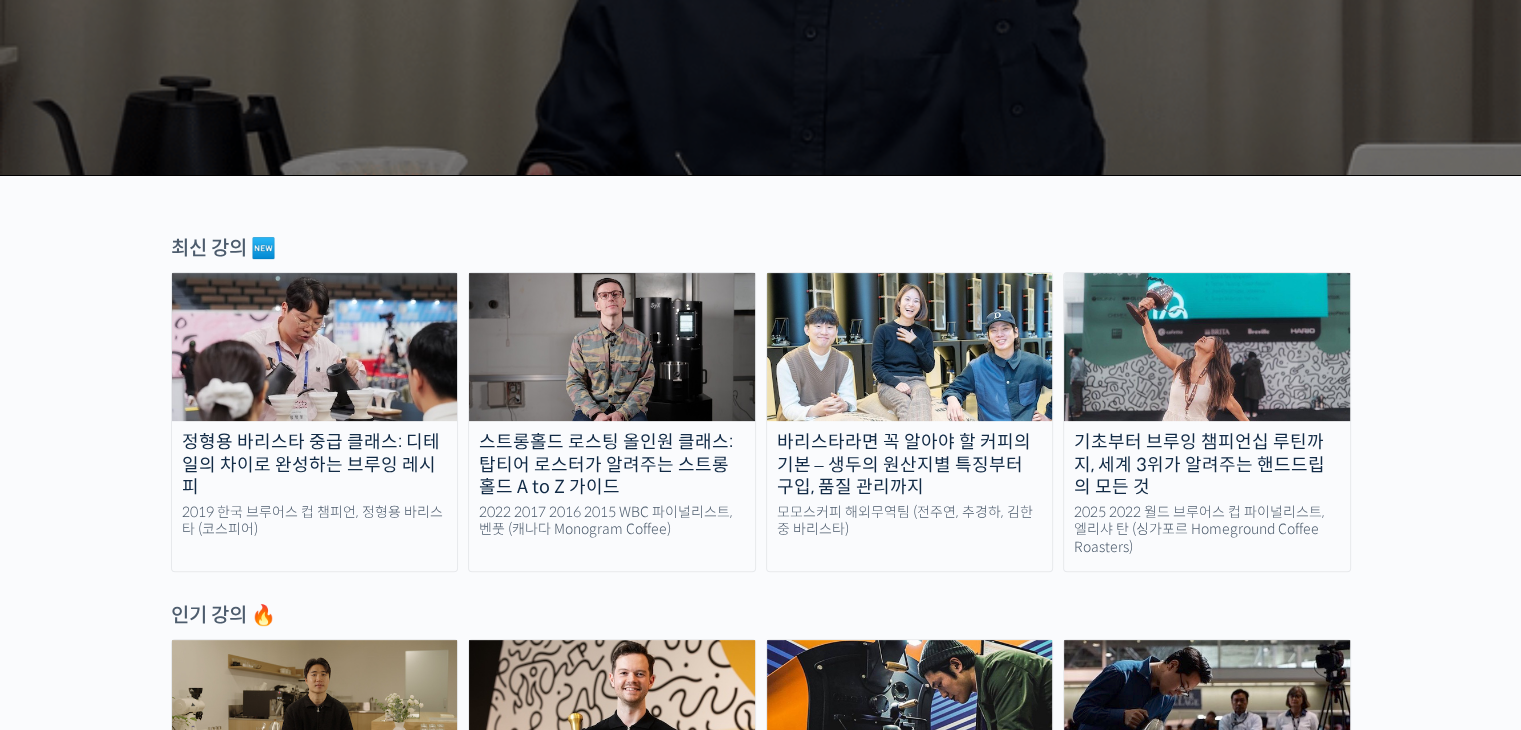 scroll, scrollTop: 0, scrollLeft: 0, axis: both 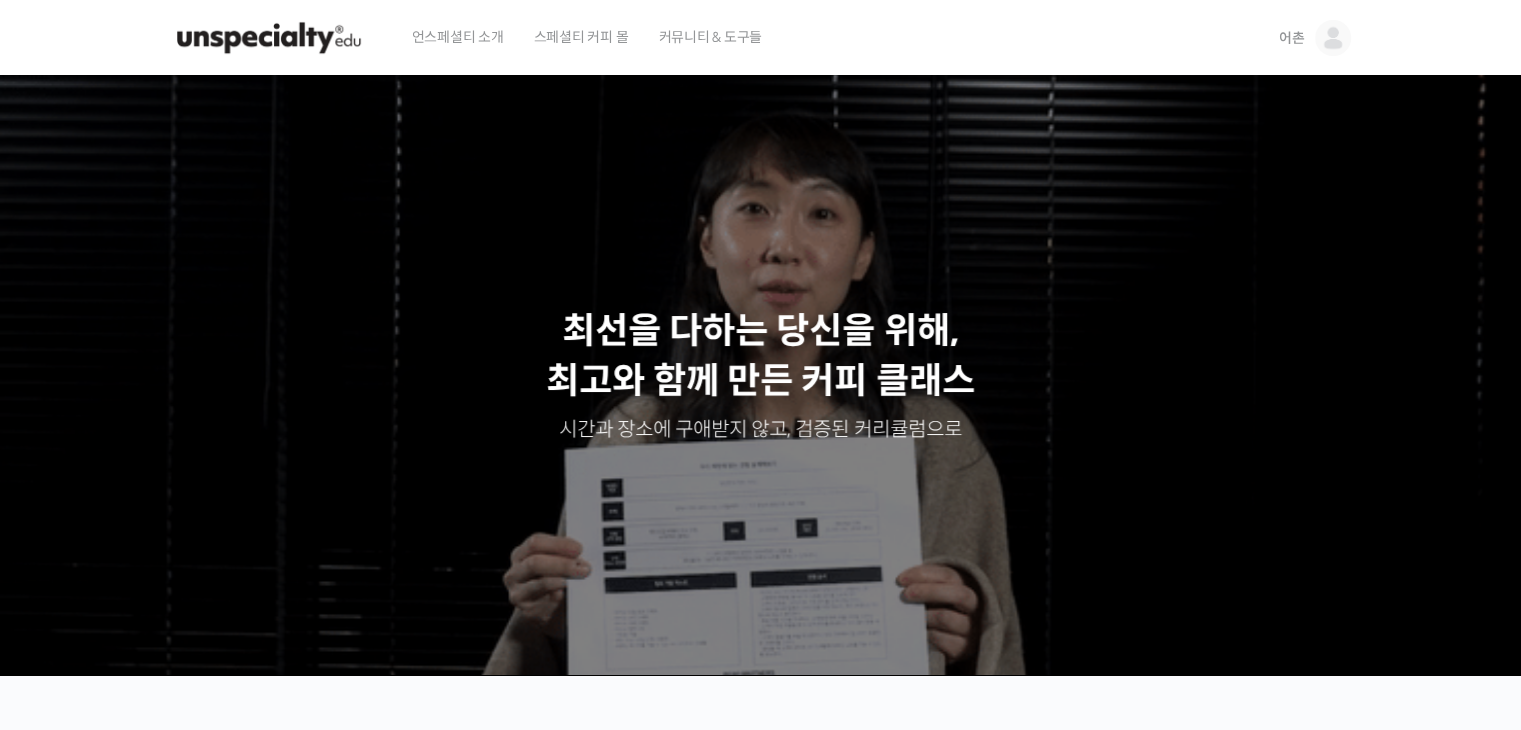 click on "언스페셜티 소개" at bounding box center (458, 37) 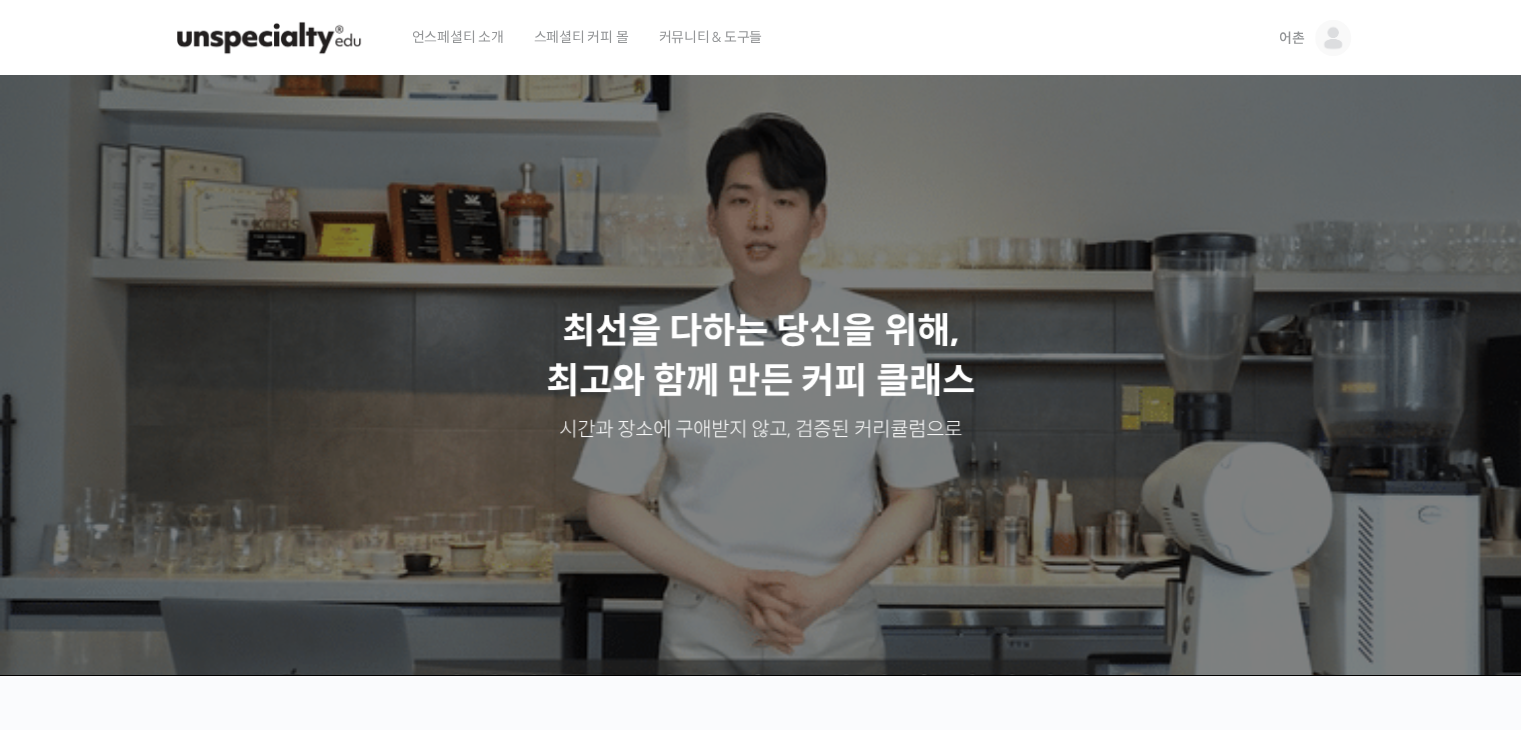 click at bounding box center [269, 38] 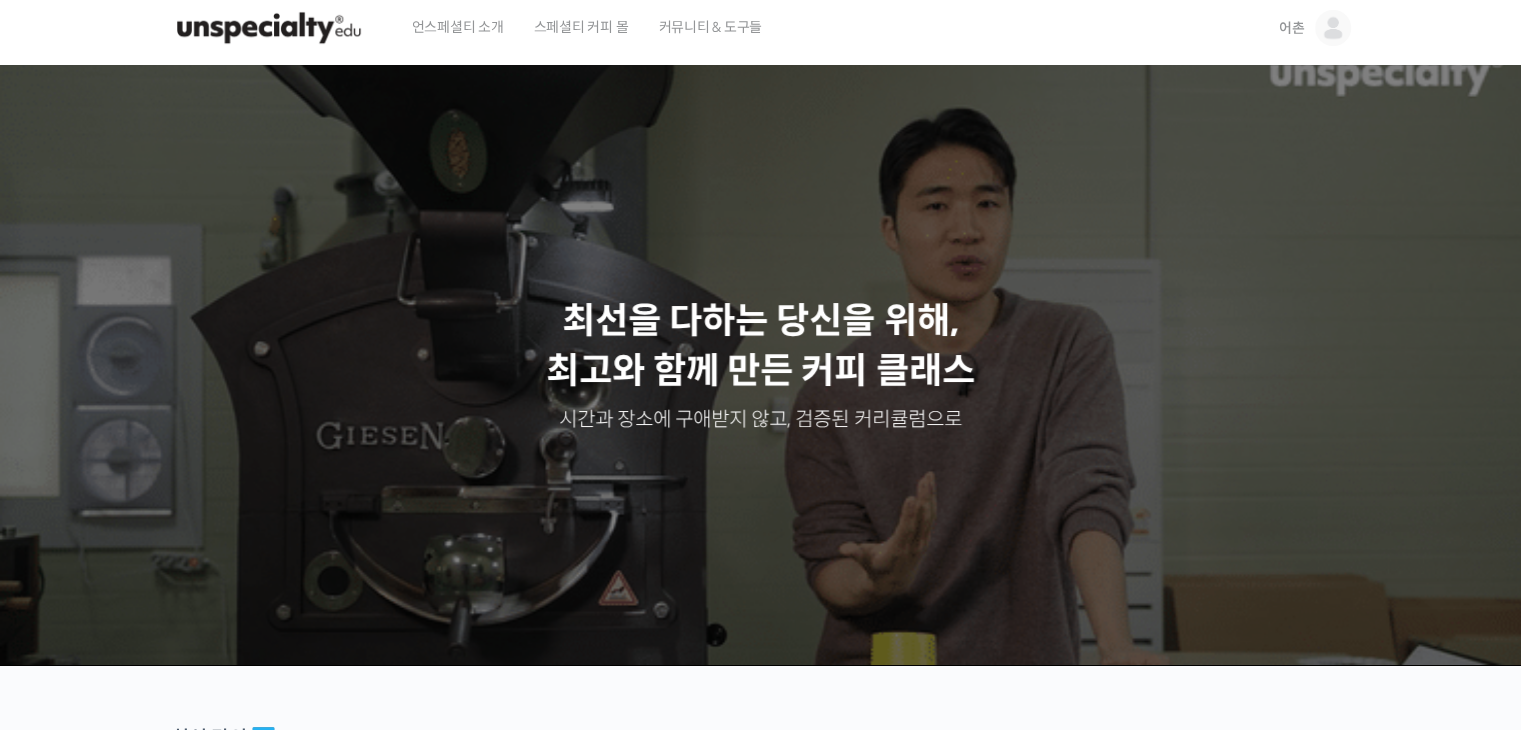 scroll, scrollTop: 0, scrollLeft: 0, axis: both 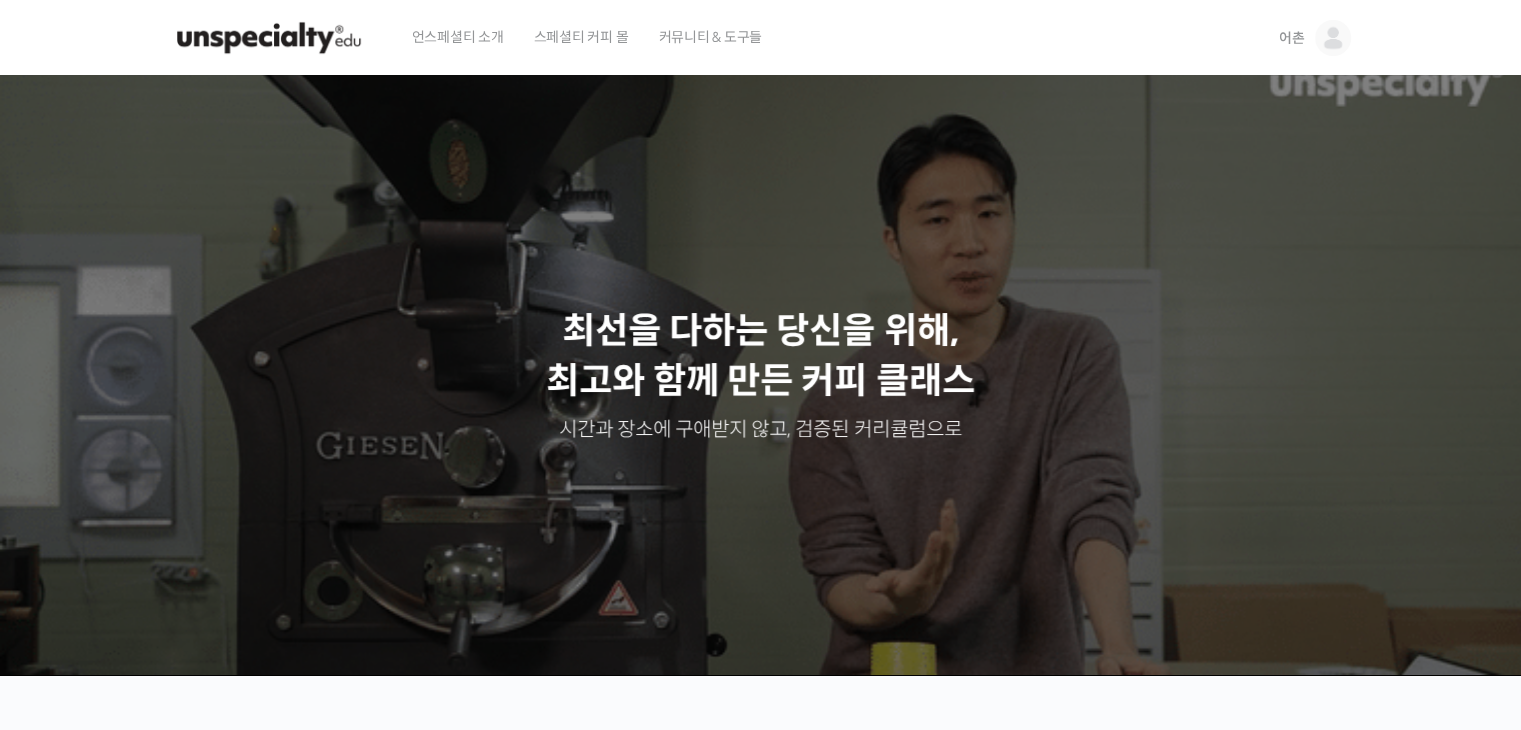 click on "어촌" at bounding box center [1292, 38] 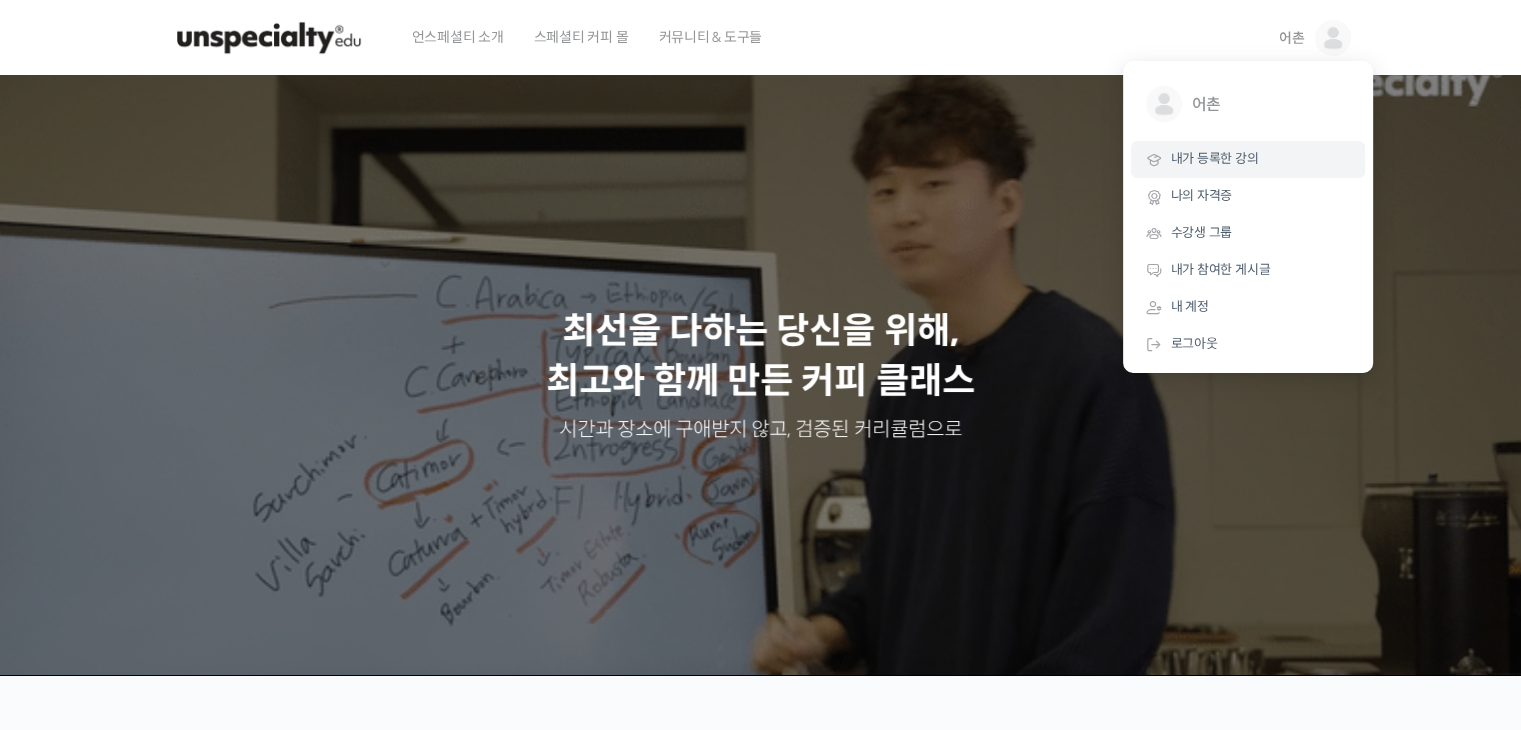click on "내가 등록한 강의" at bounding box center [1215, 158] 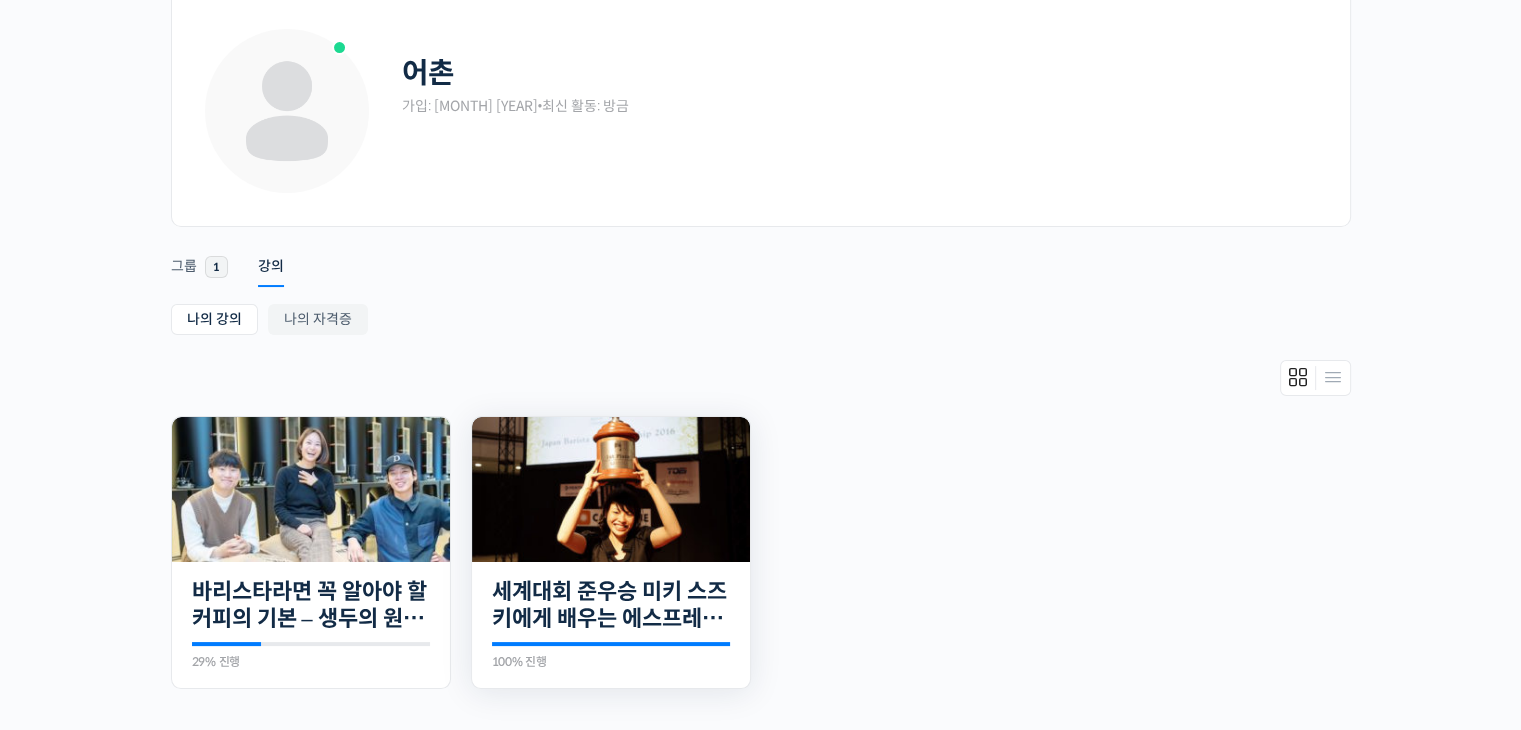 scroll, scrollTop: 0, scrollLeft: 0, axis: both 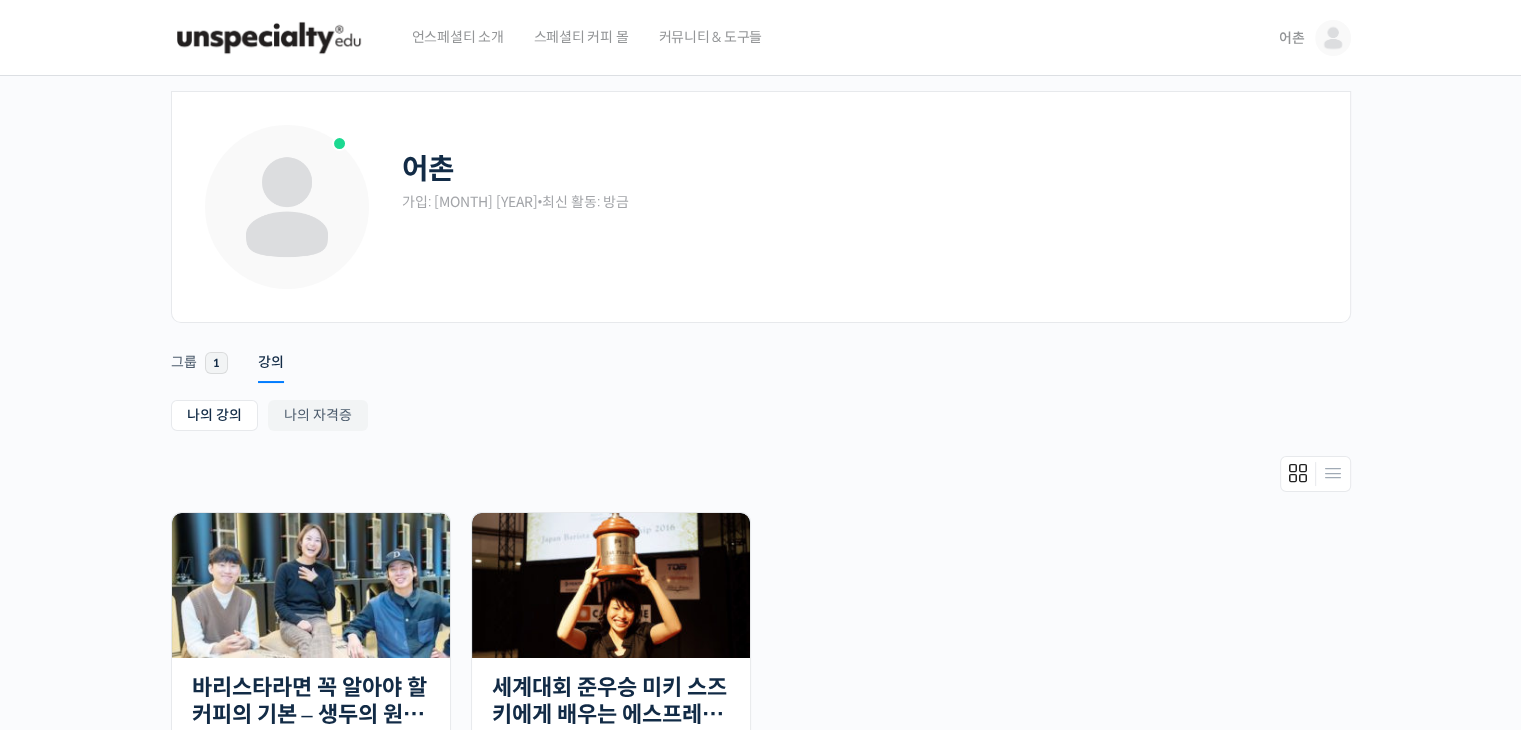 click on "어촌" at bounding box center (1315, 38) 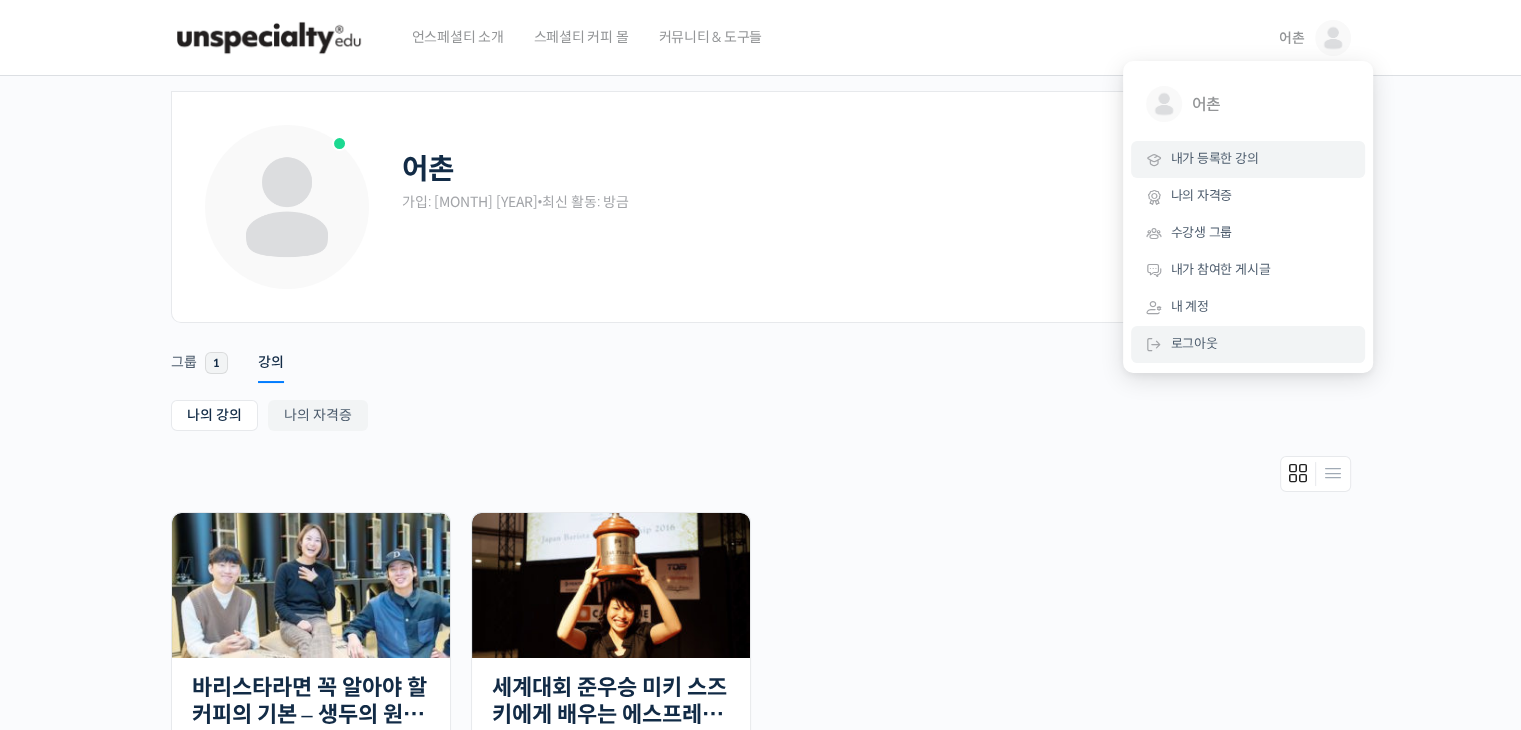 click on "로그아웃" at bounding box center (1248, 344) 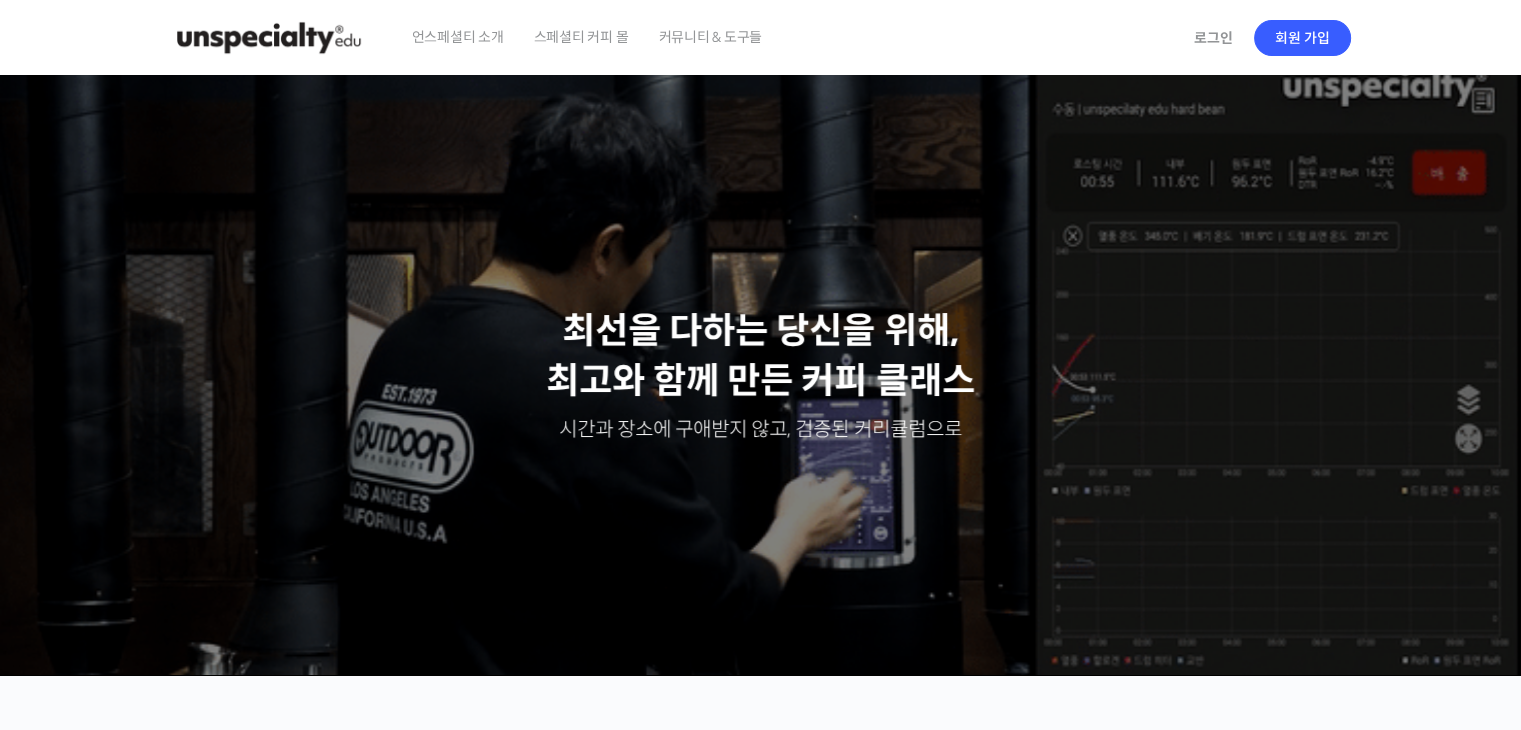 scroll, scrollTop: 0, scrollLeft: 0, axis: both 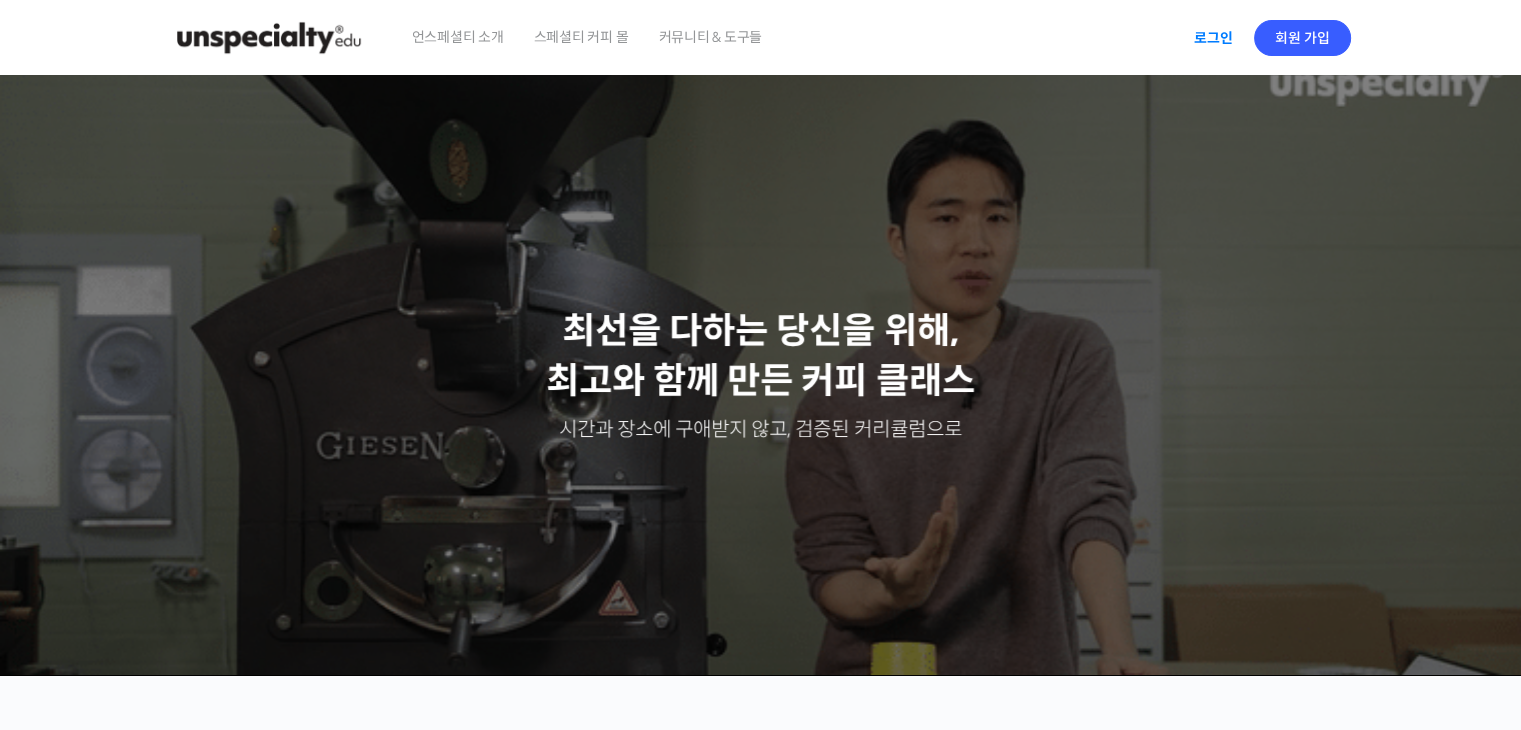 drag, startPoint x: 1008, startPoint y: 19, endPoint x: 1210, endPoint y: 35, distance: 202.63268 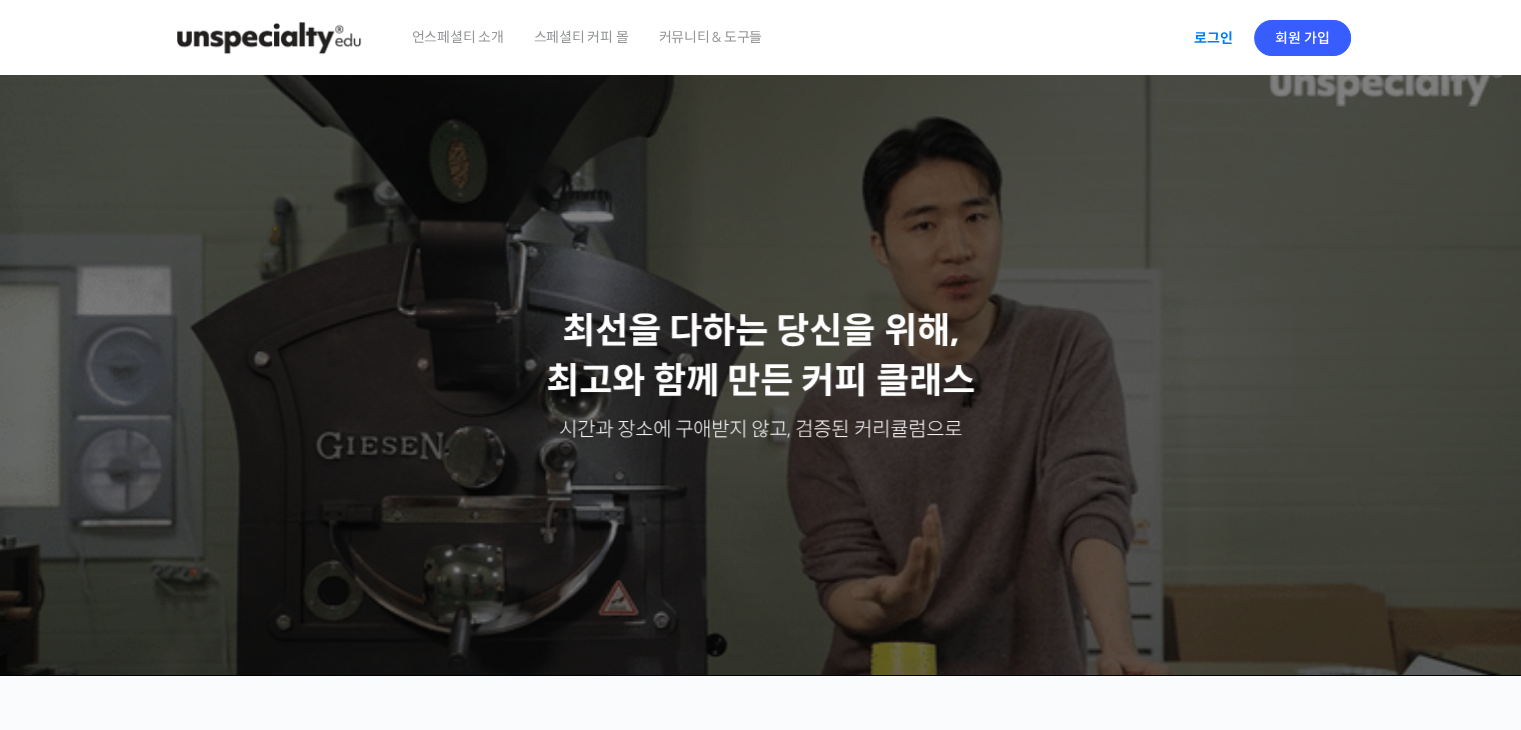 click on "언스페셜티 소개
스페셜티 커피 몰
커뮤니티 & 도구들" at bounding box center (789, 38) 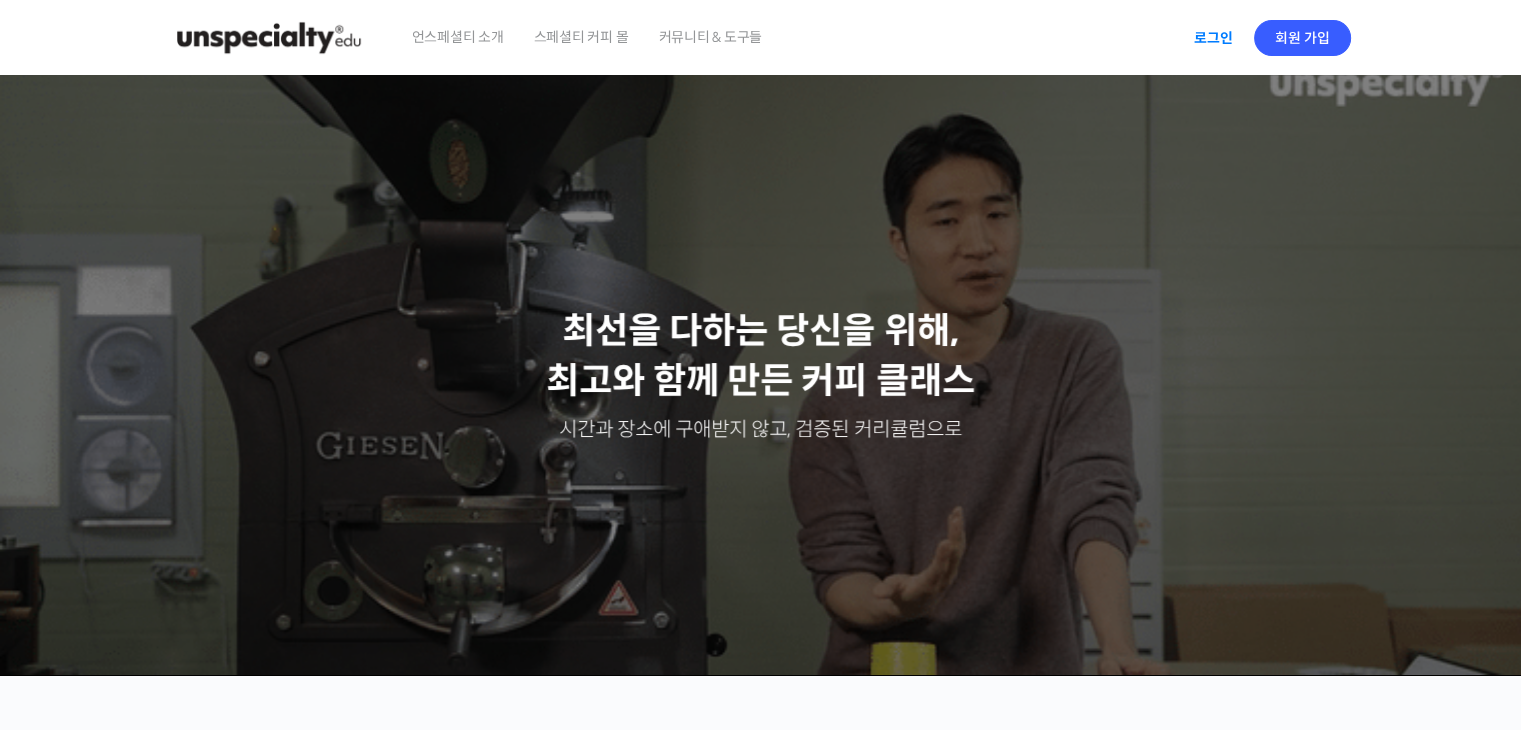 click on "로그인" at bounding box center (1213, 38) 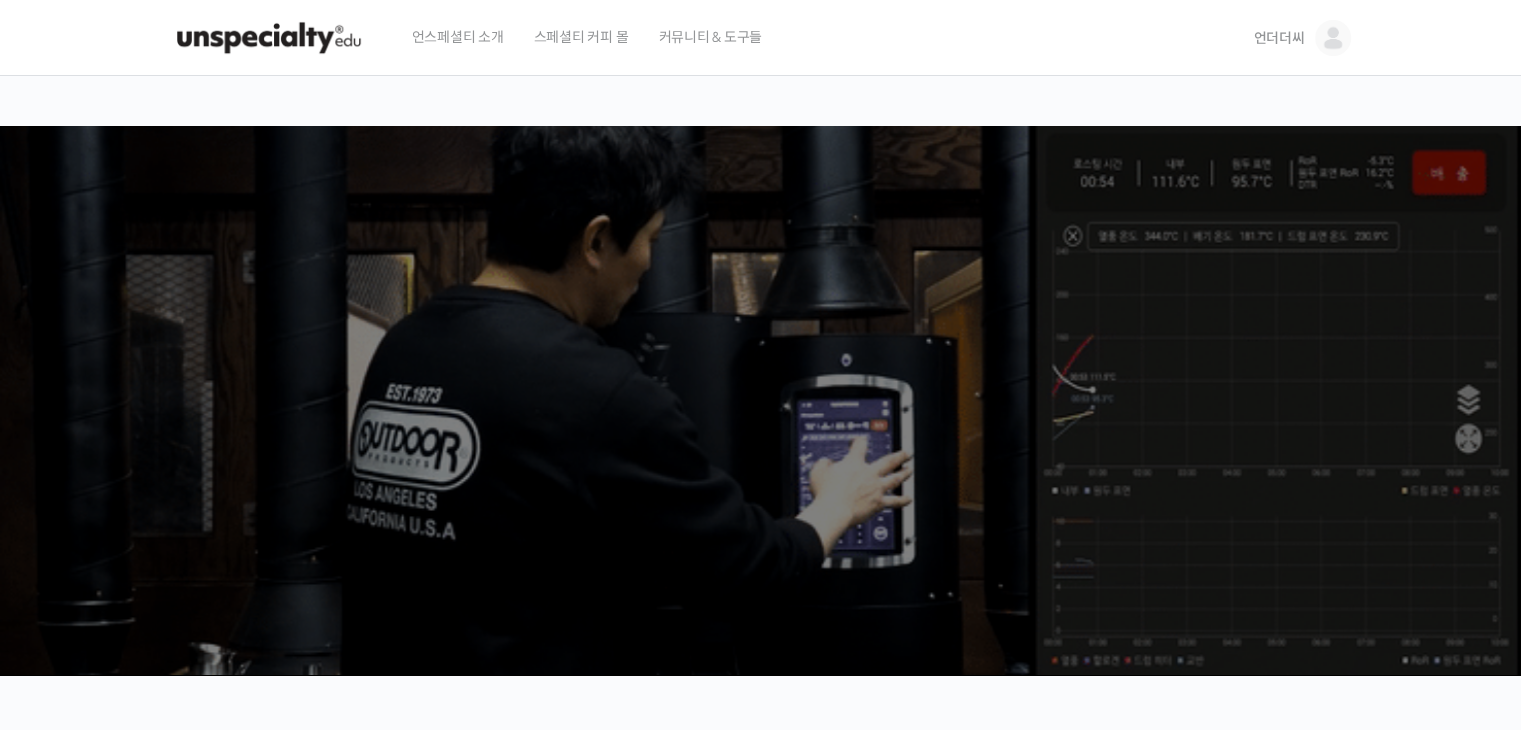 scroll, scrollTop: 0, scrollLeft: 0, axis: both 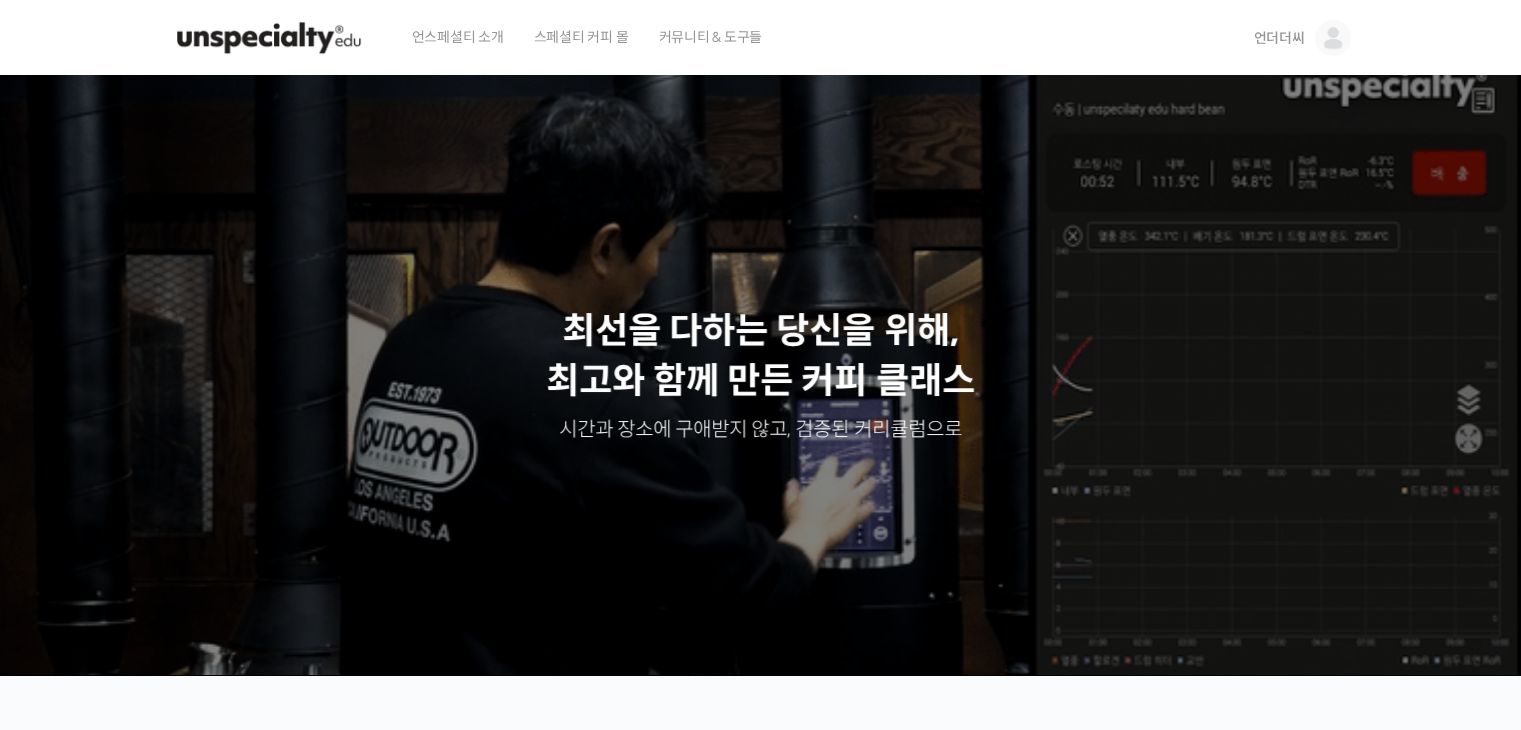 click on "언스페셜티 소개" at bounding box center [458, 37] 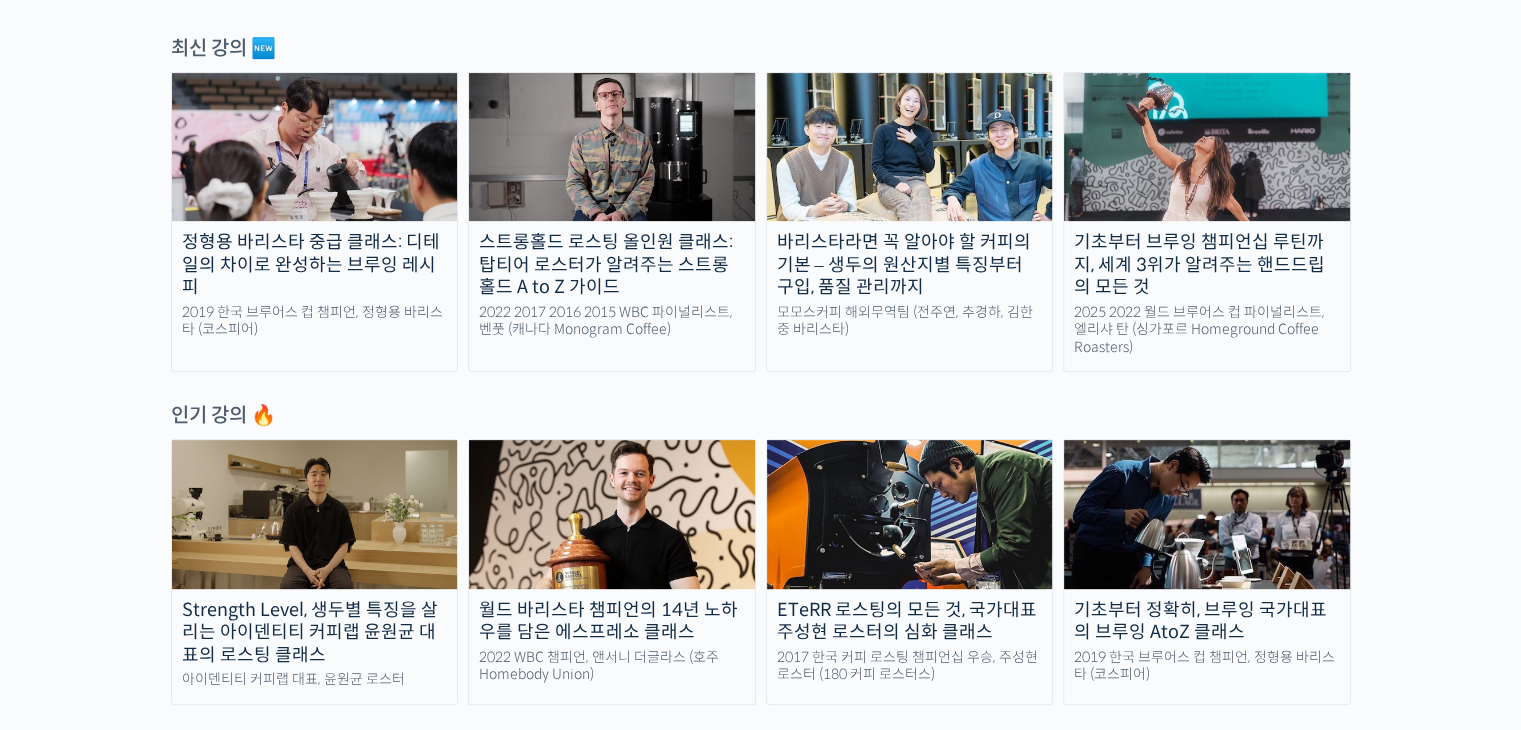 scroll, scrollTop: 0, scrollLeft: 0, axis: both 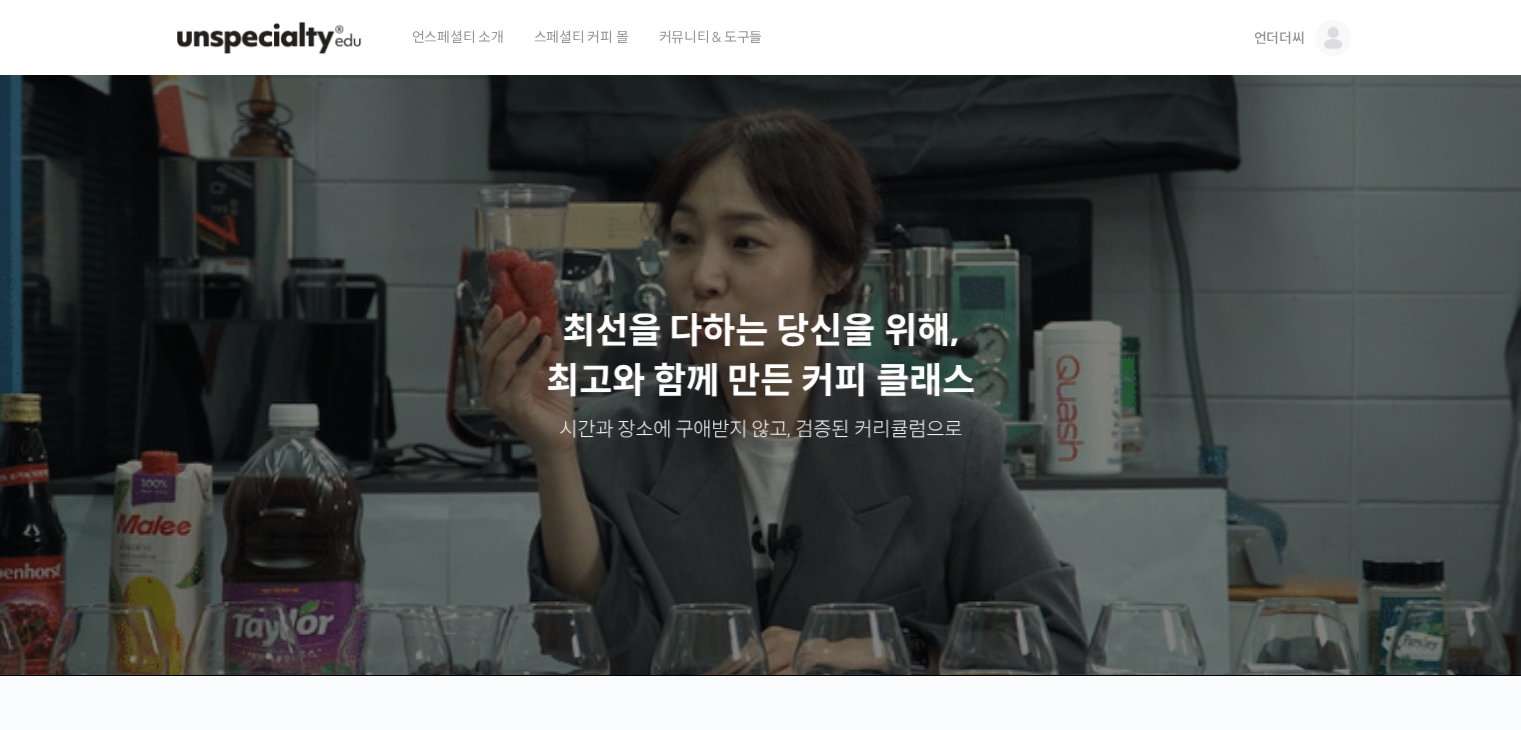 click at bounding box center [269, 38] 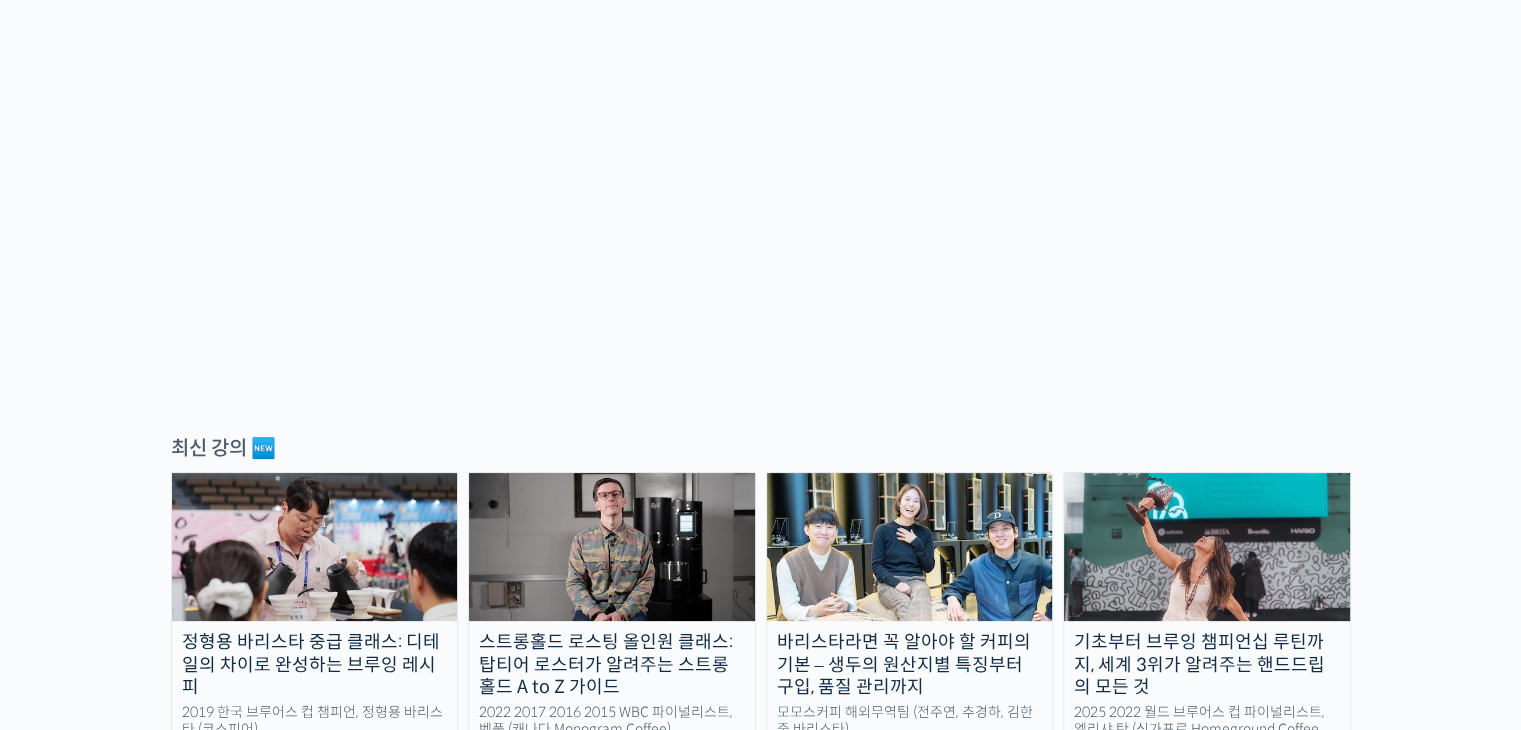 scroll, scrollTop: 0, scrollLeft: 0, axis: both 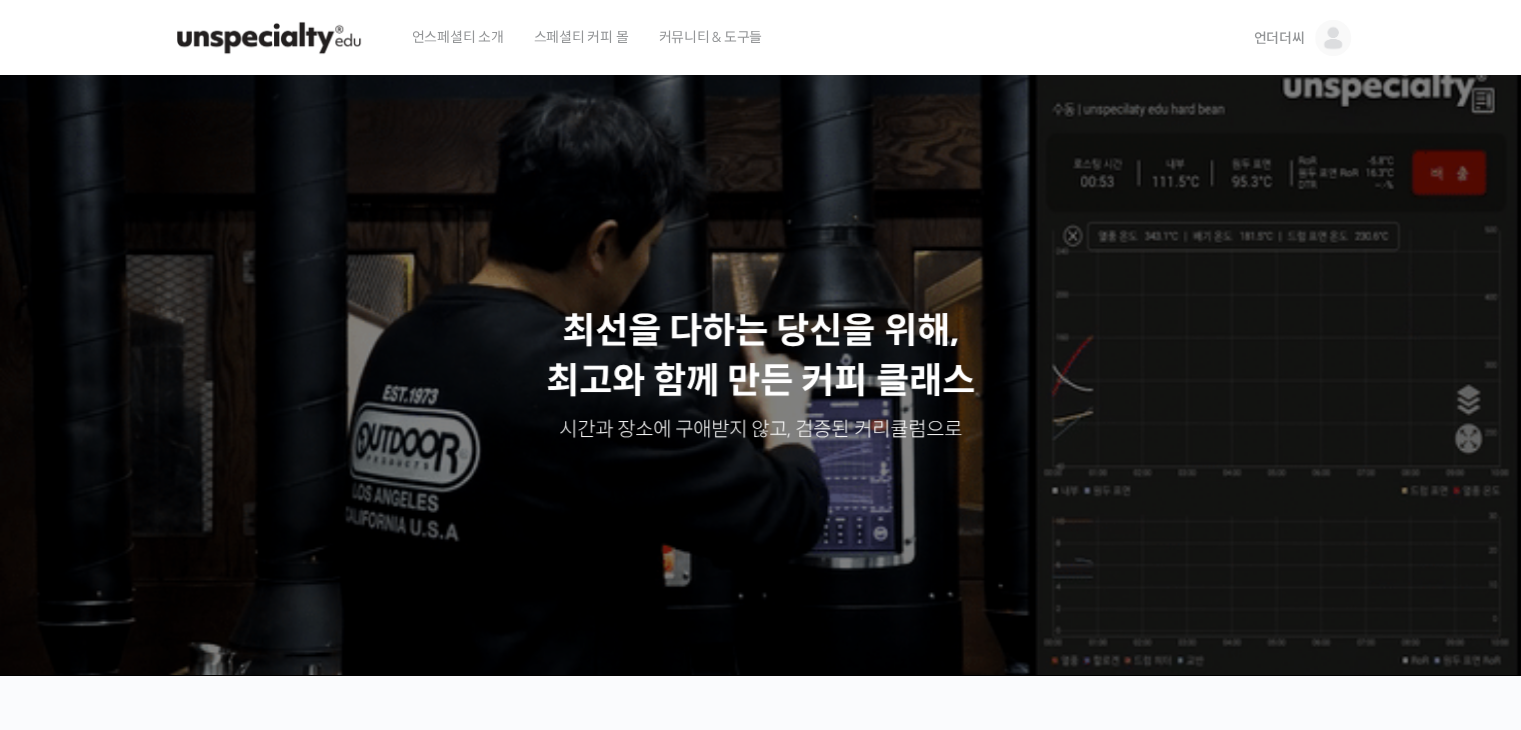 click on "언더더씨" at bounding box center (1301, 38) 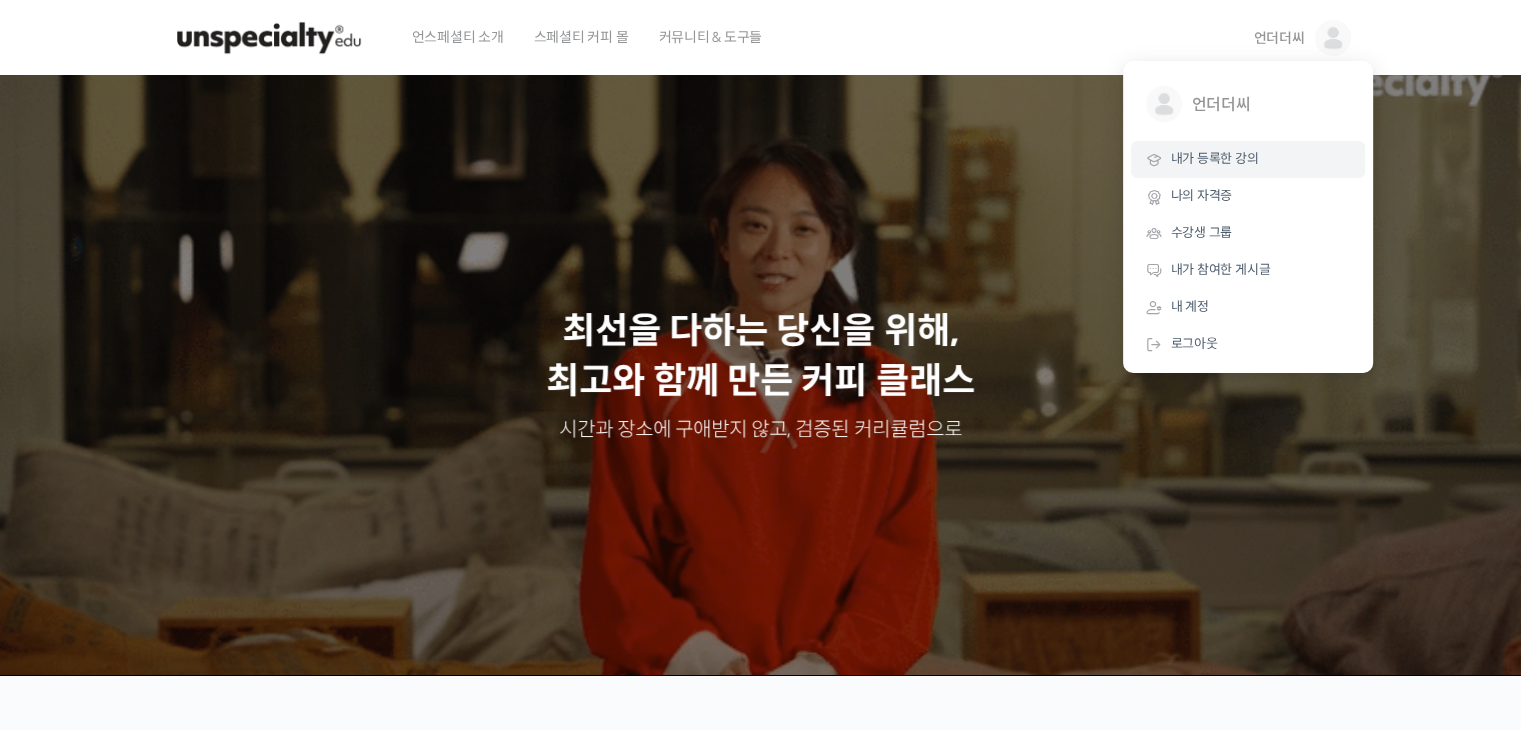 click on "내가 등록한 강의" at bounding box center (1248, 159) 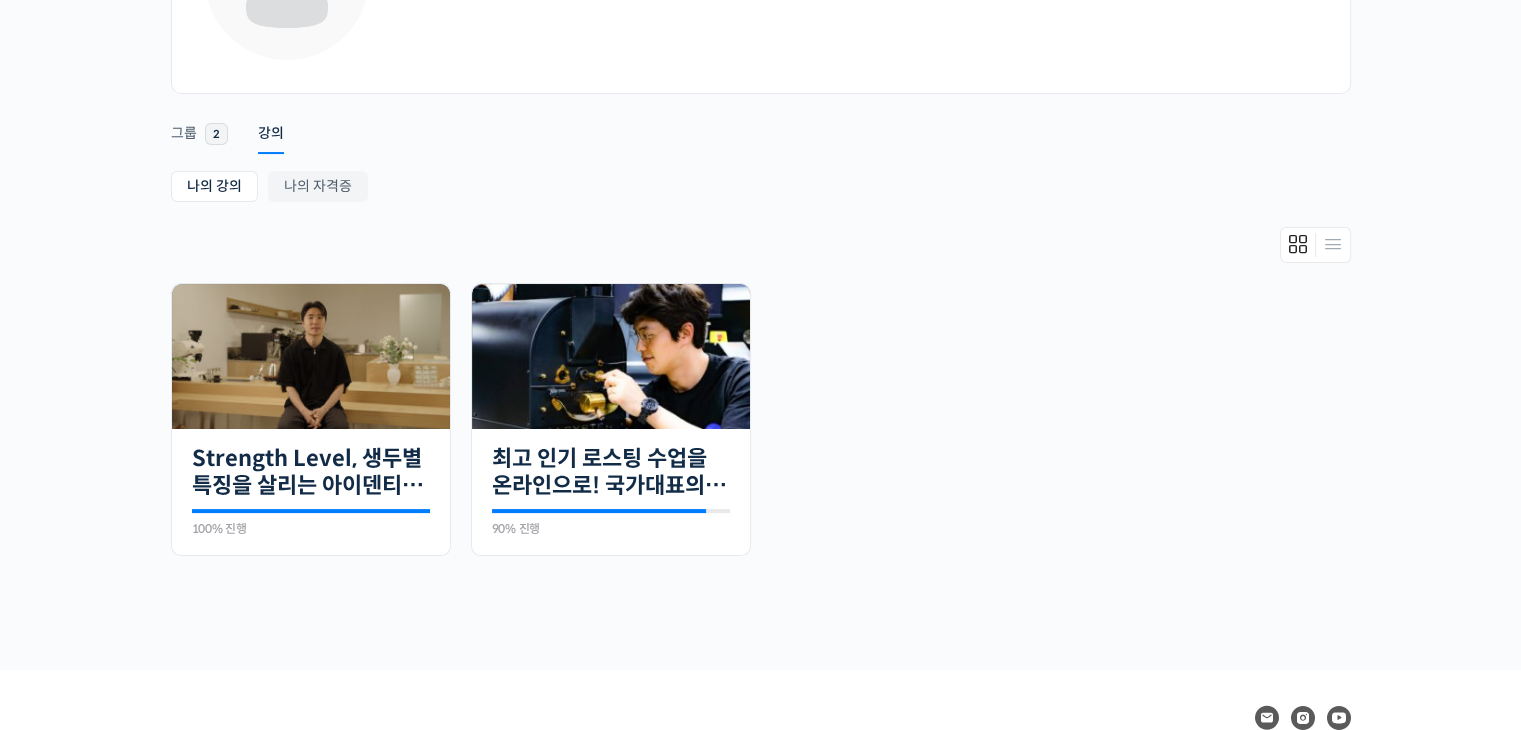 scroll, scrollTop: 359, scrollLeft: 0, axis: vertical 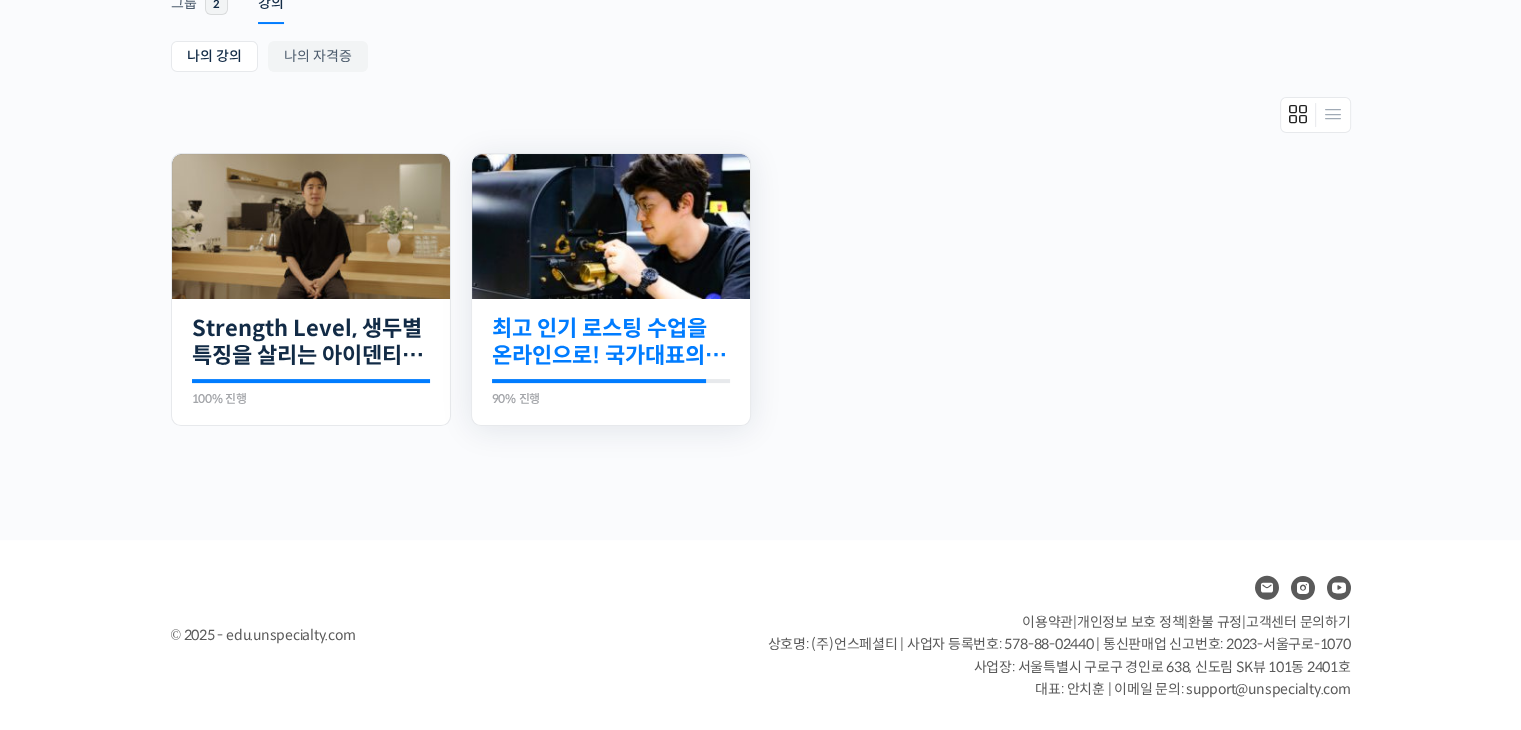 click on "최고 인기 로스팅 수업을 온라인으로! 국가대표의 로스팅 클래스" at bounding box center [611, 342] 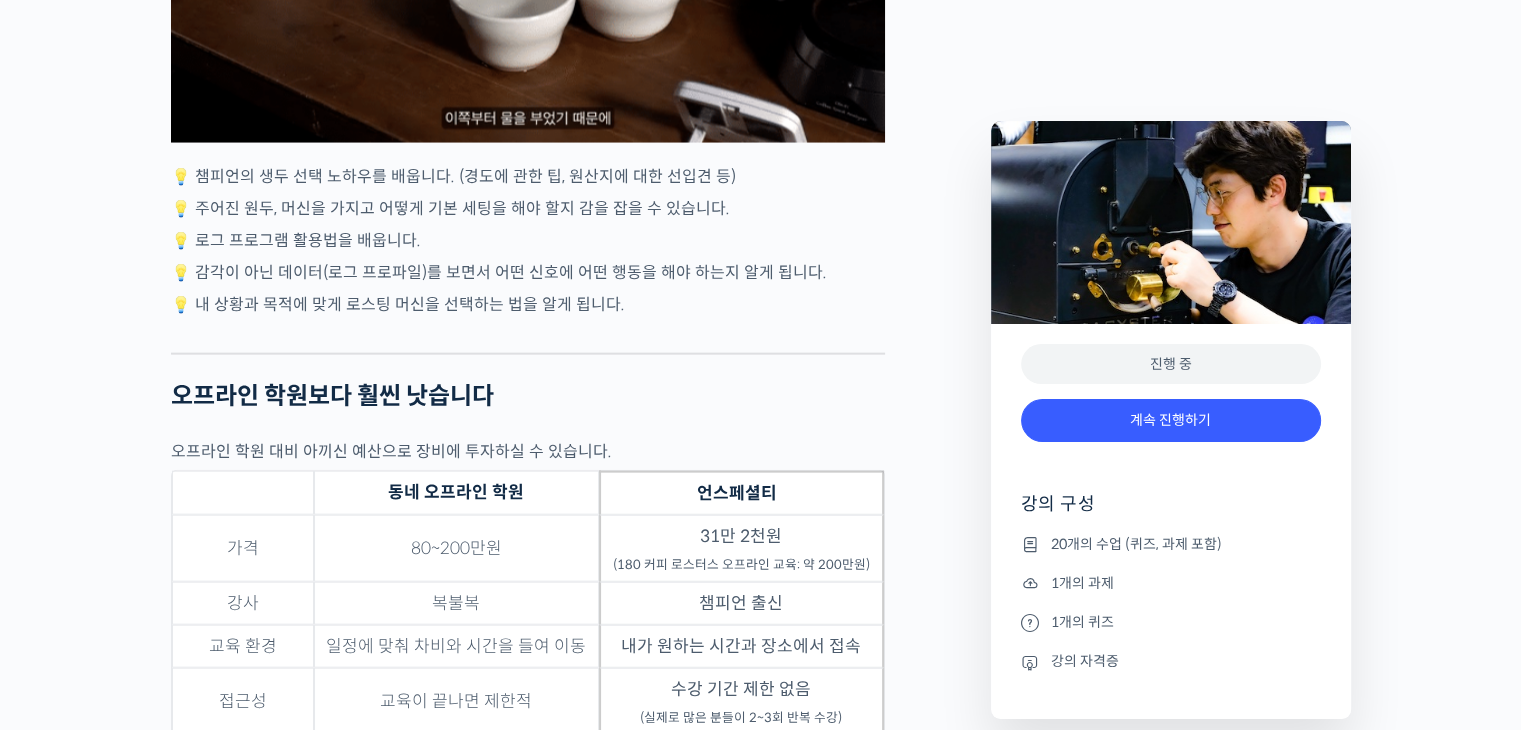 scroll, scrollTop: 4900, scrollLeft: 0, axis: vertical 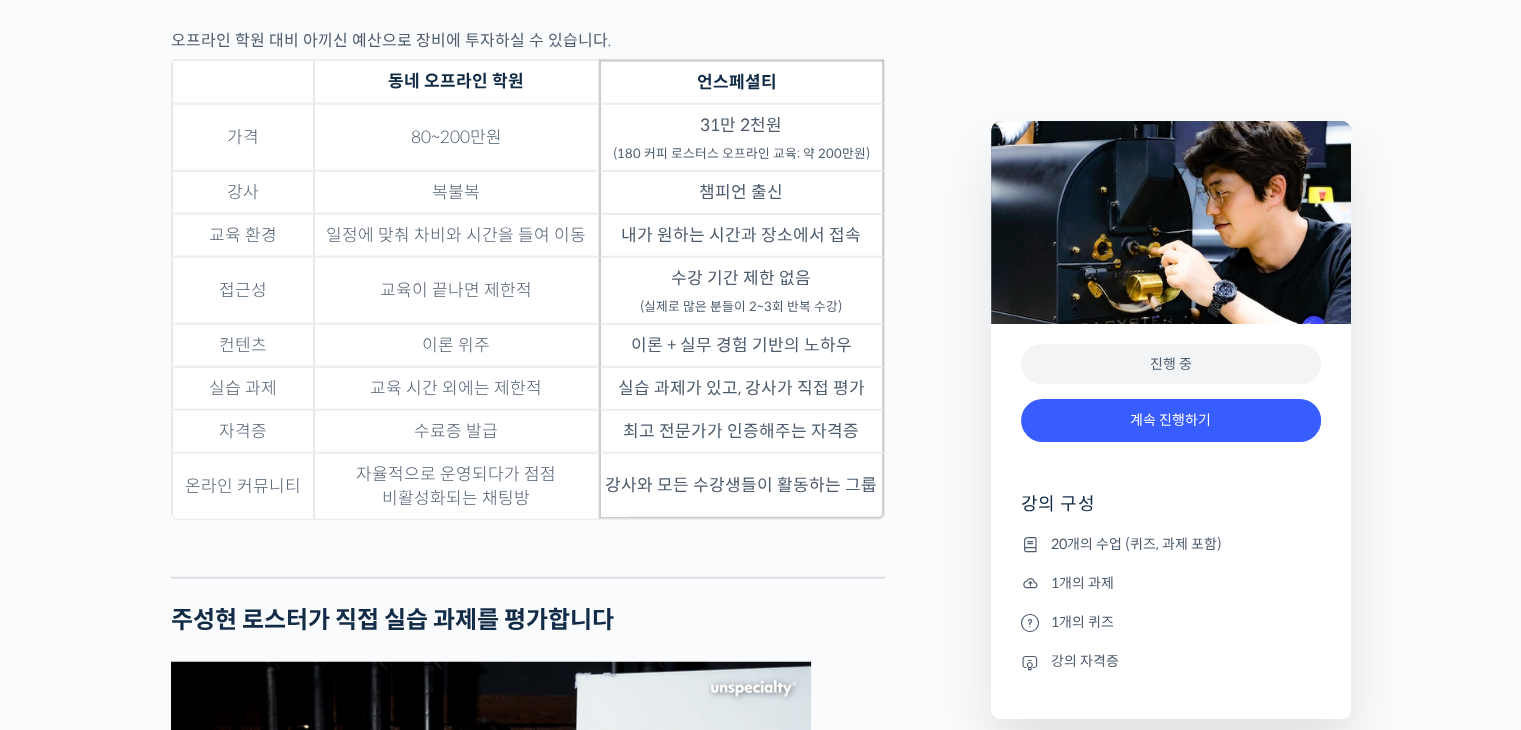 click on "진행 중" at bounding box center [1171, 364] 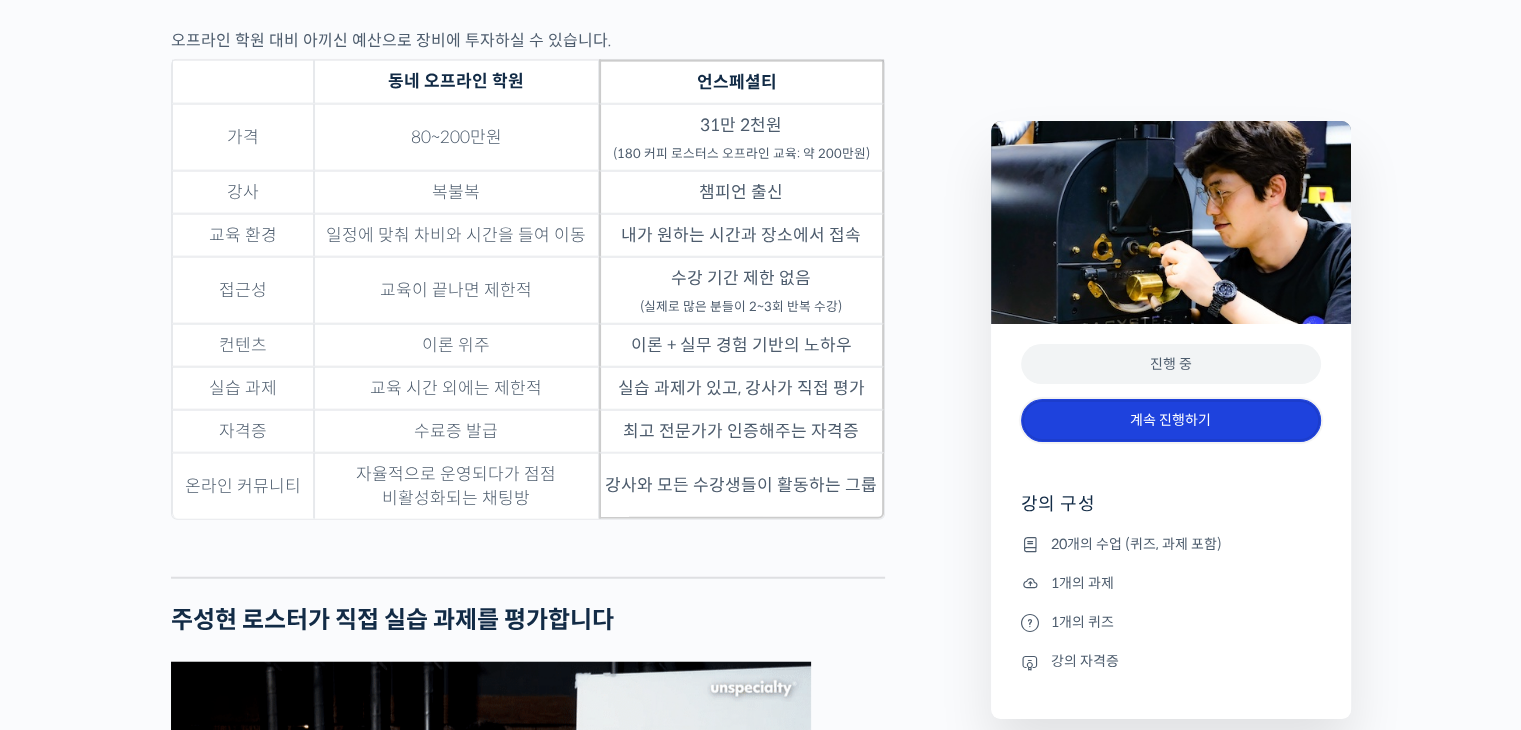 click on "계속 진행하기" at bounding box center [1171, 420] 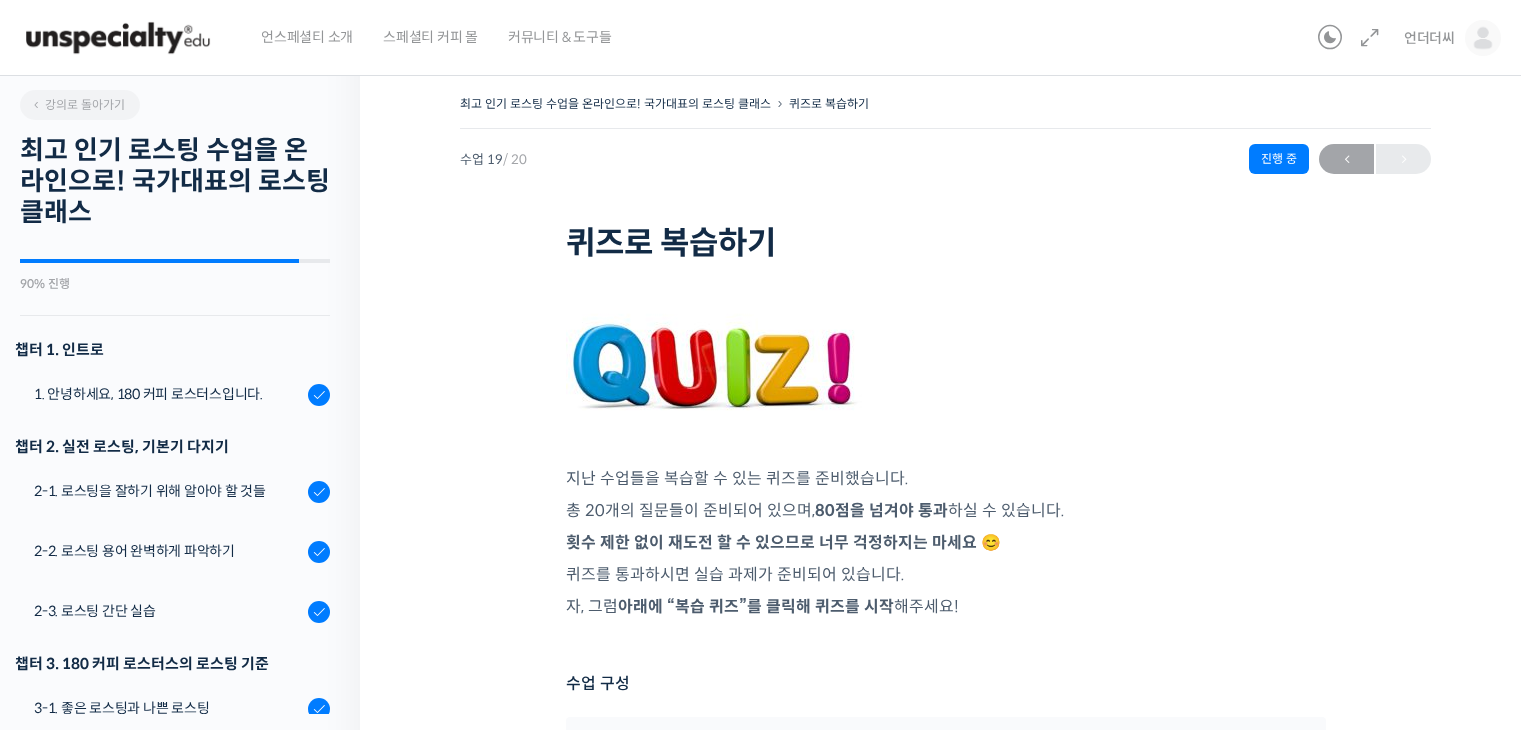 scroll, scrollTop: 0, scrollLeft: 0, axis: both 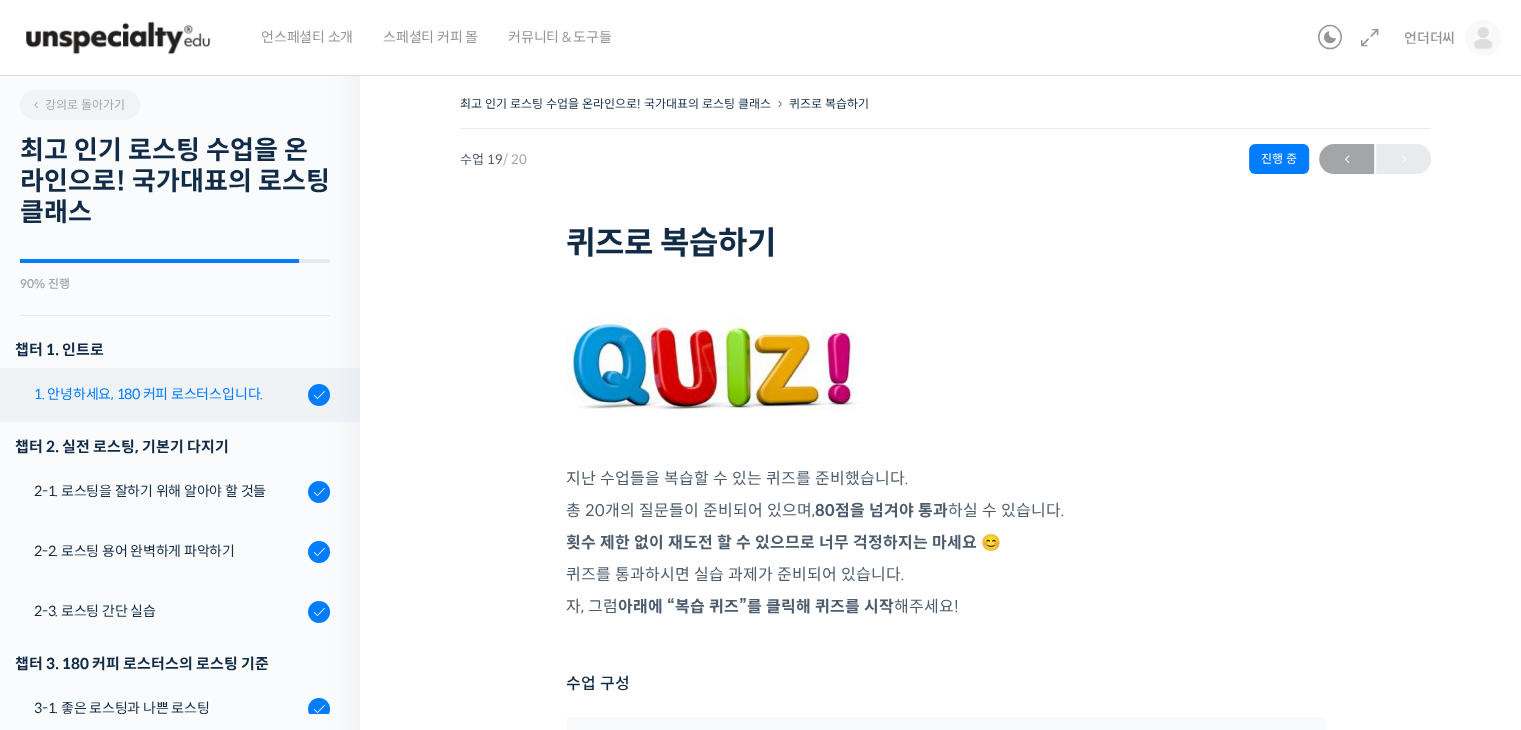 click on "1. 안녕하세요, 180 커피 로스터스입니다." at bounding box center (175, 395) 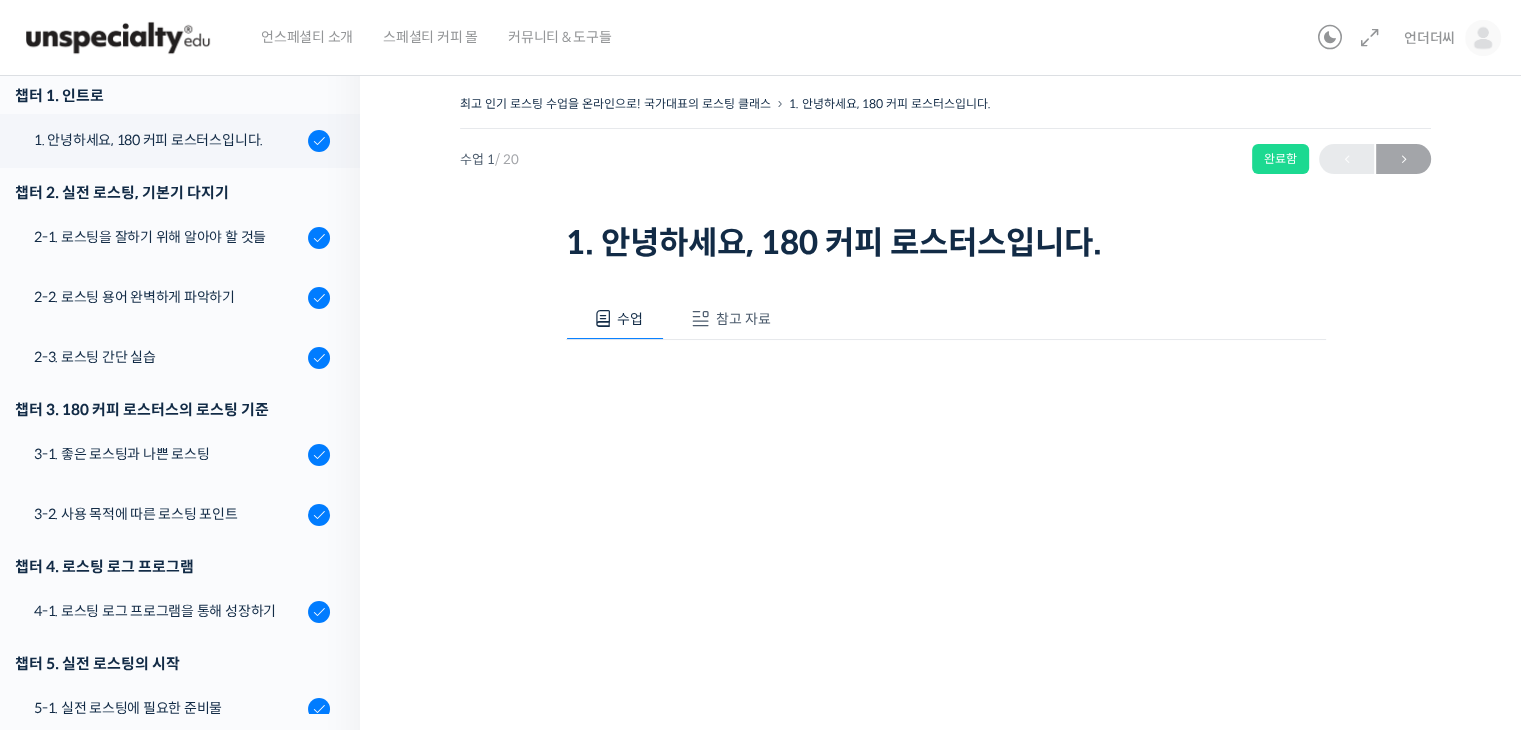scroll, scrollTop: 0, scrollLeft: 0, axis: both 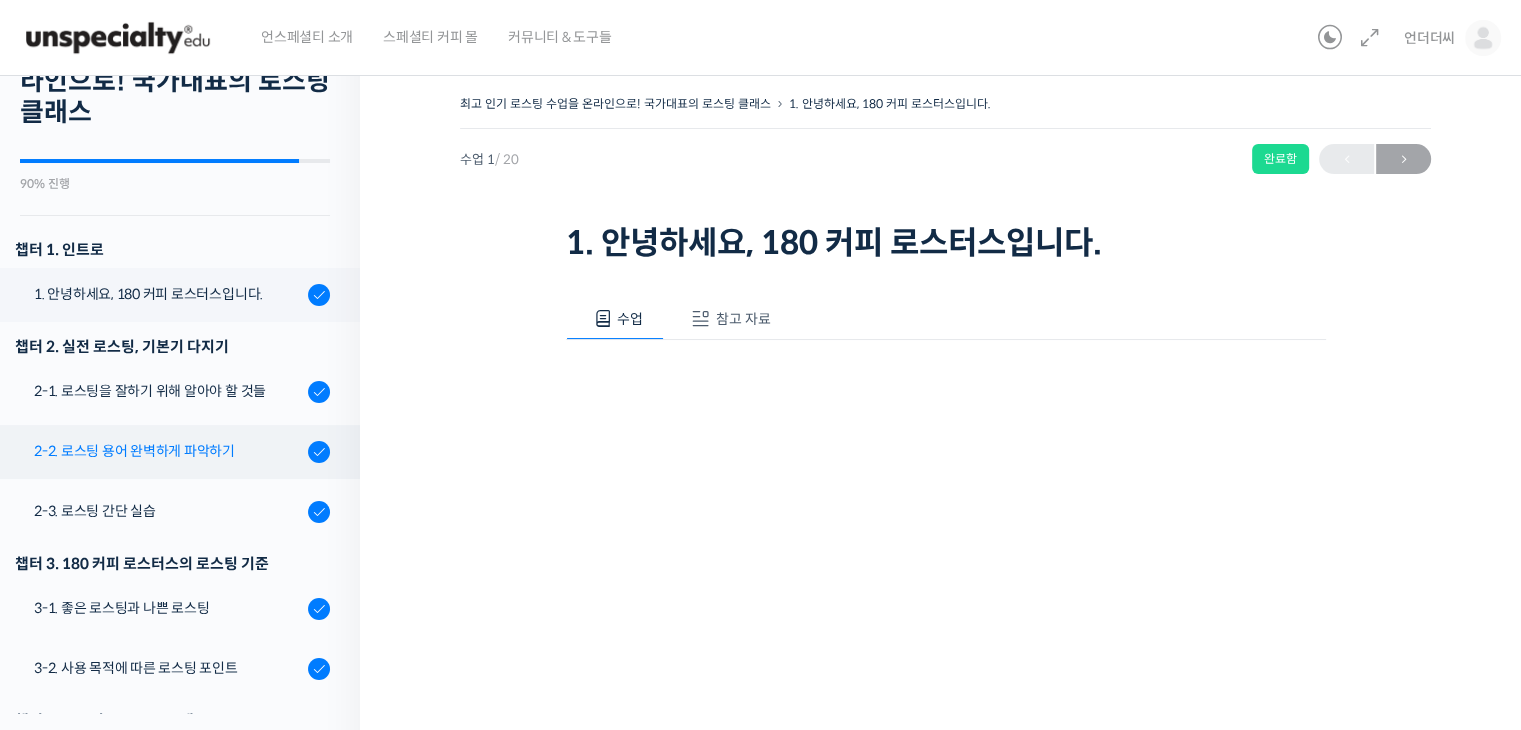 click on "2-2. 로스팅 용어 완벽하게 파악하기" at bounding box center (168, 451) 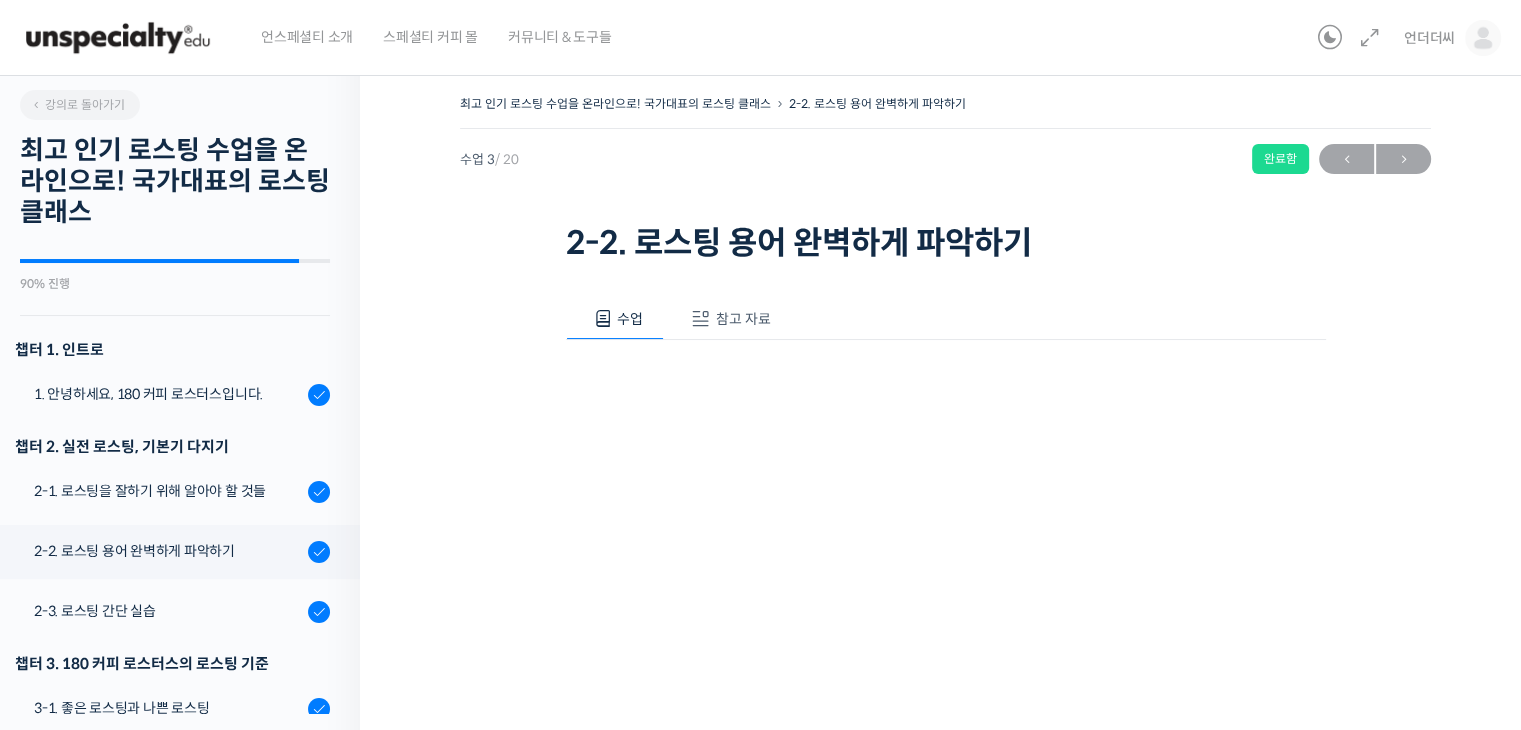 scroll, scrollTop: 0, scrollLeft: 0, axis: both 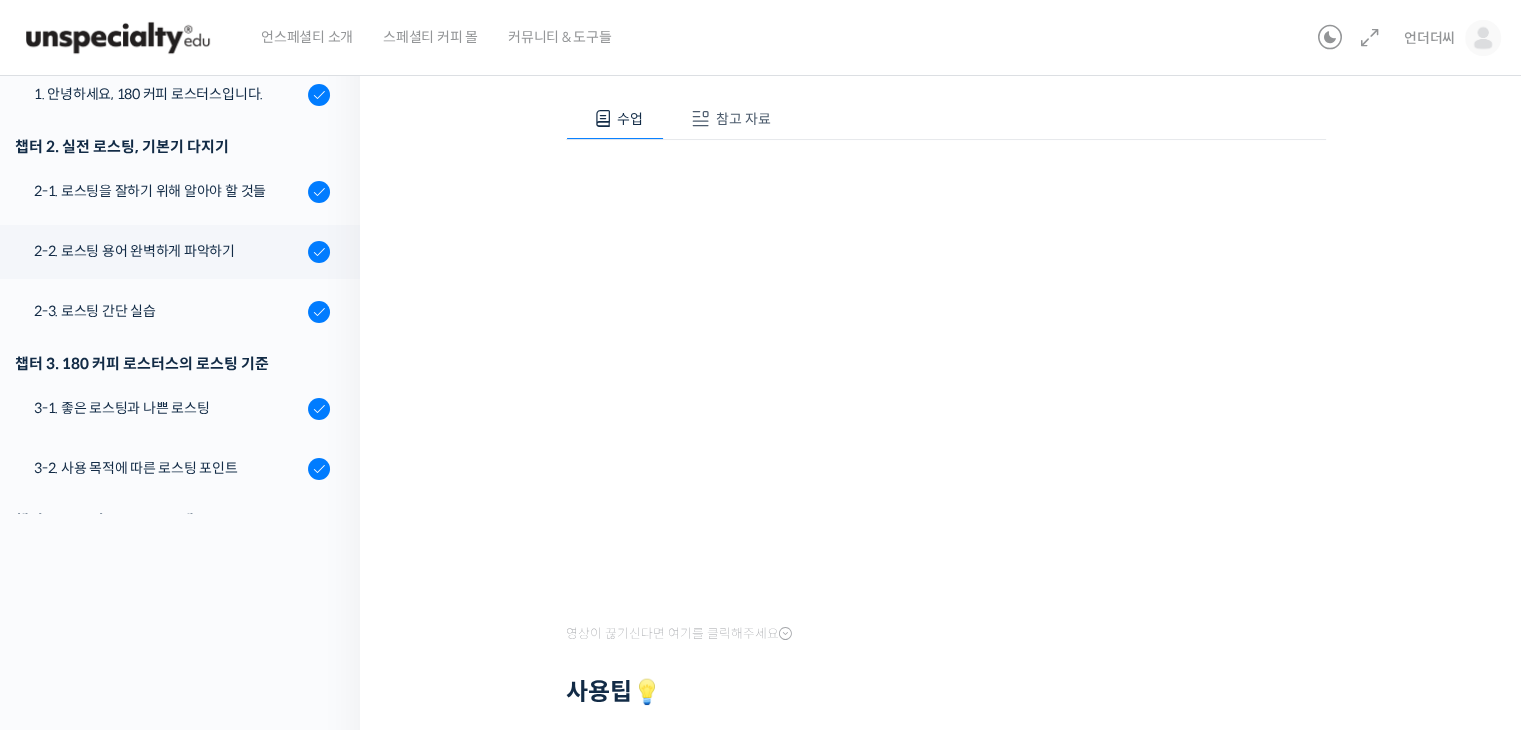 click on "참고 자료" at bounding box center (743, 119) 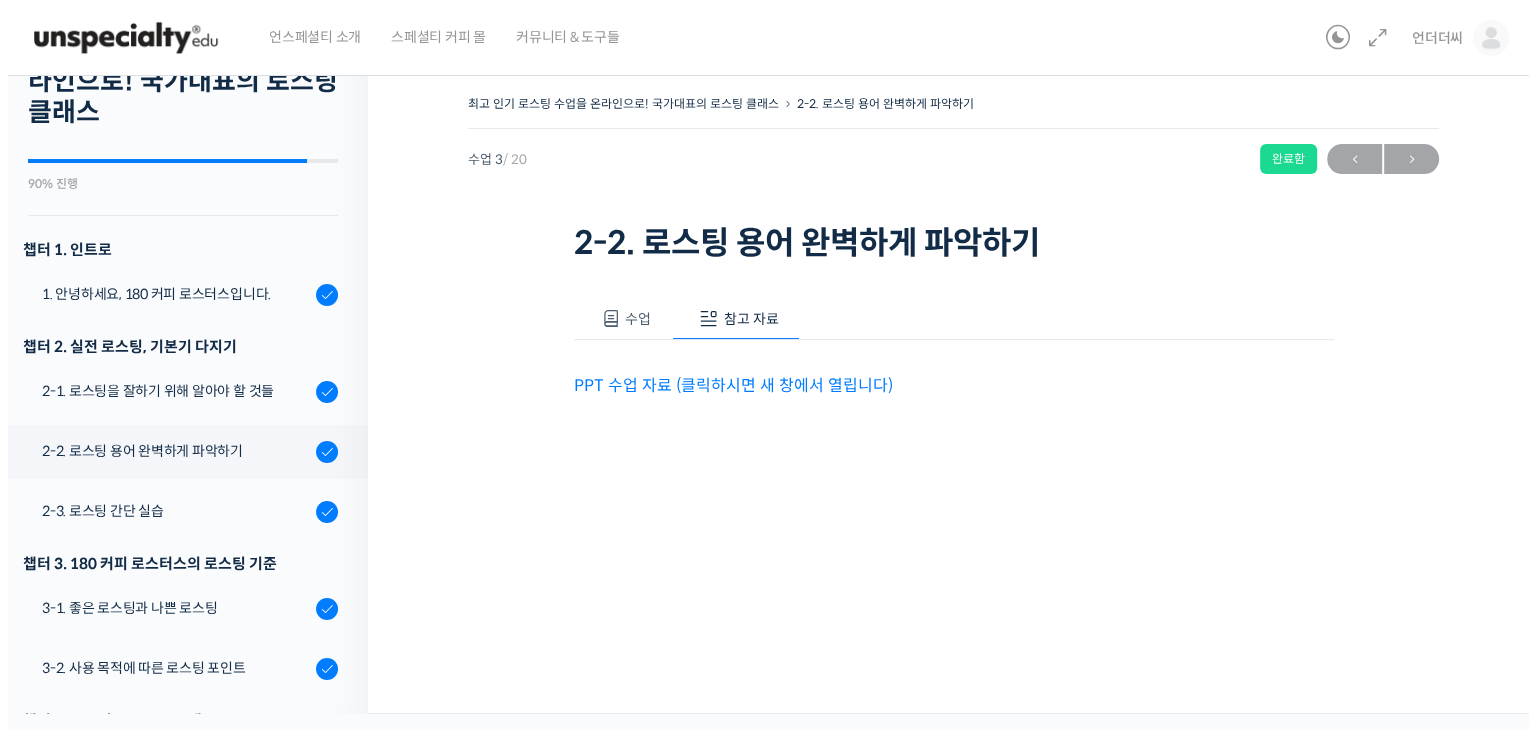 scroll, scrollTop: 0, scrollLeft: 0, axis: both 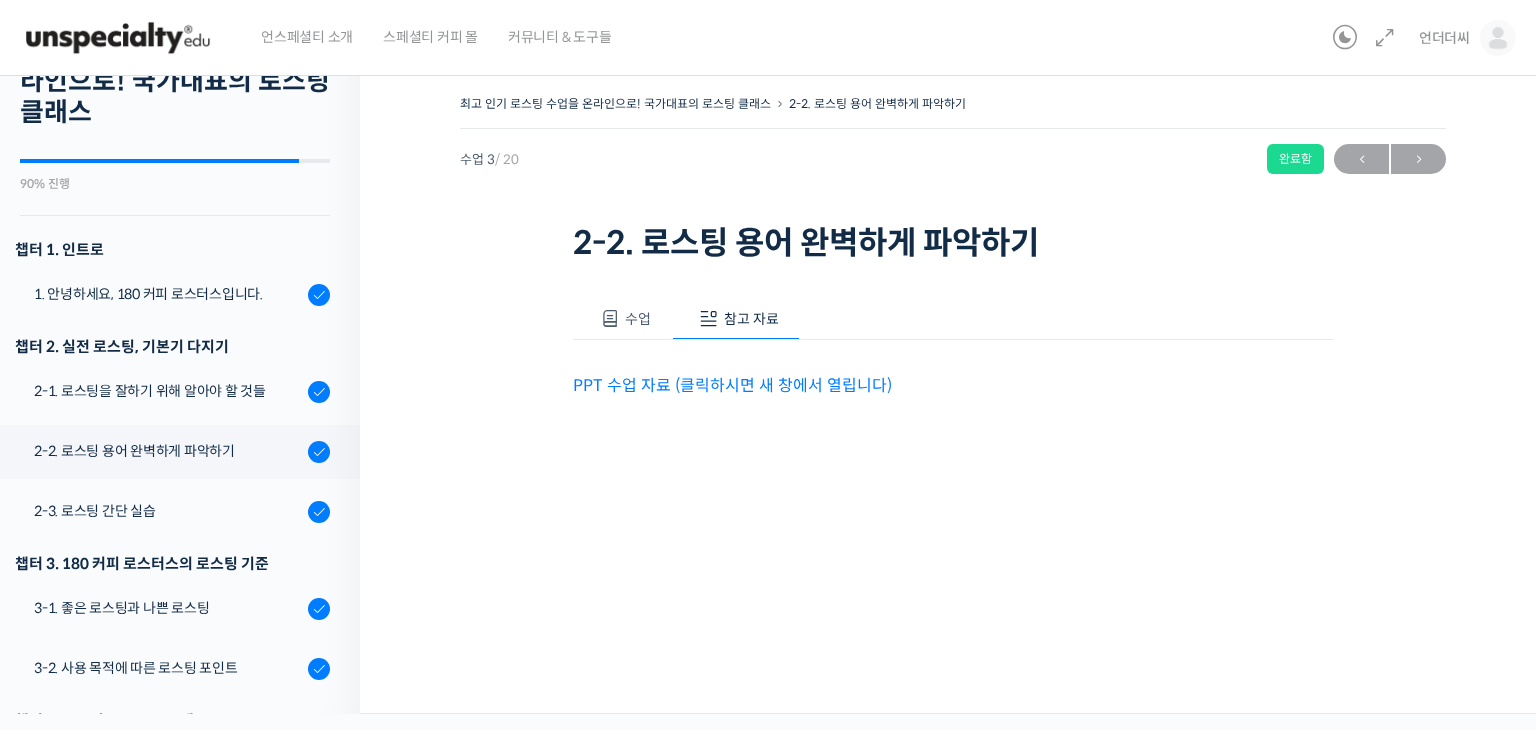 click on "PPT 수업 자료 (클릭하시면 새 창에서 열립니다)" at bounding box center (732, 385) 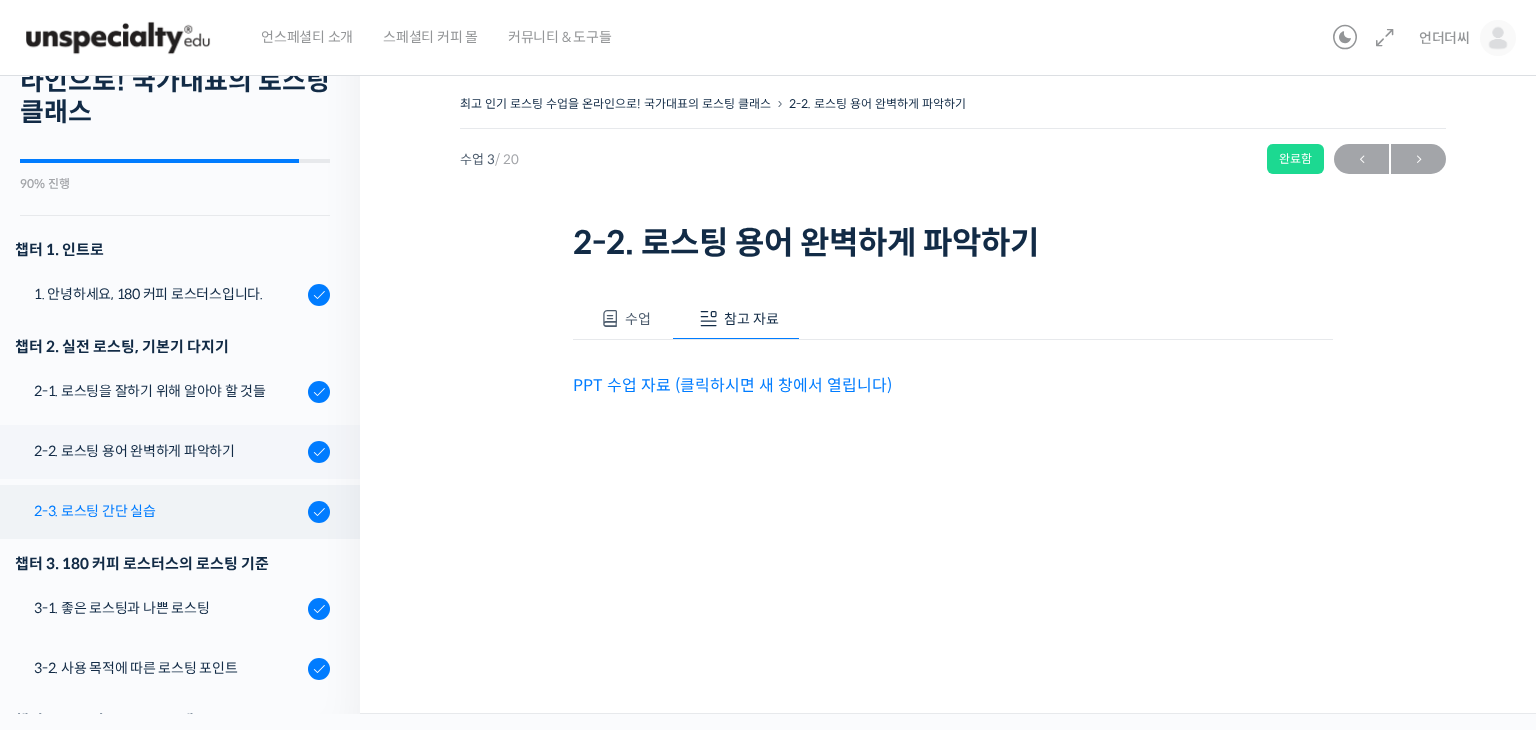 click on "2-3. 로스팅 간단 실습" at bounding box center [168, 511] 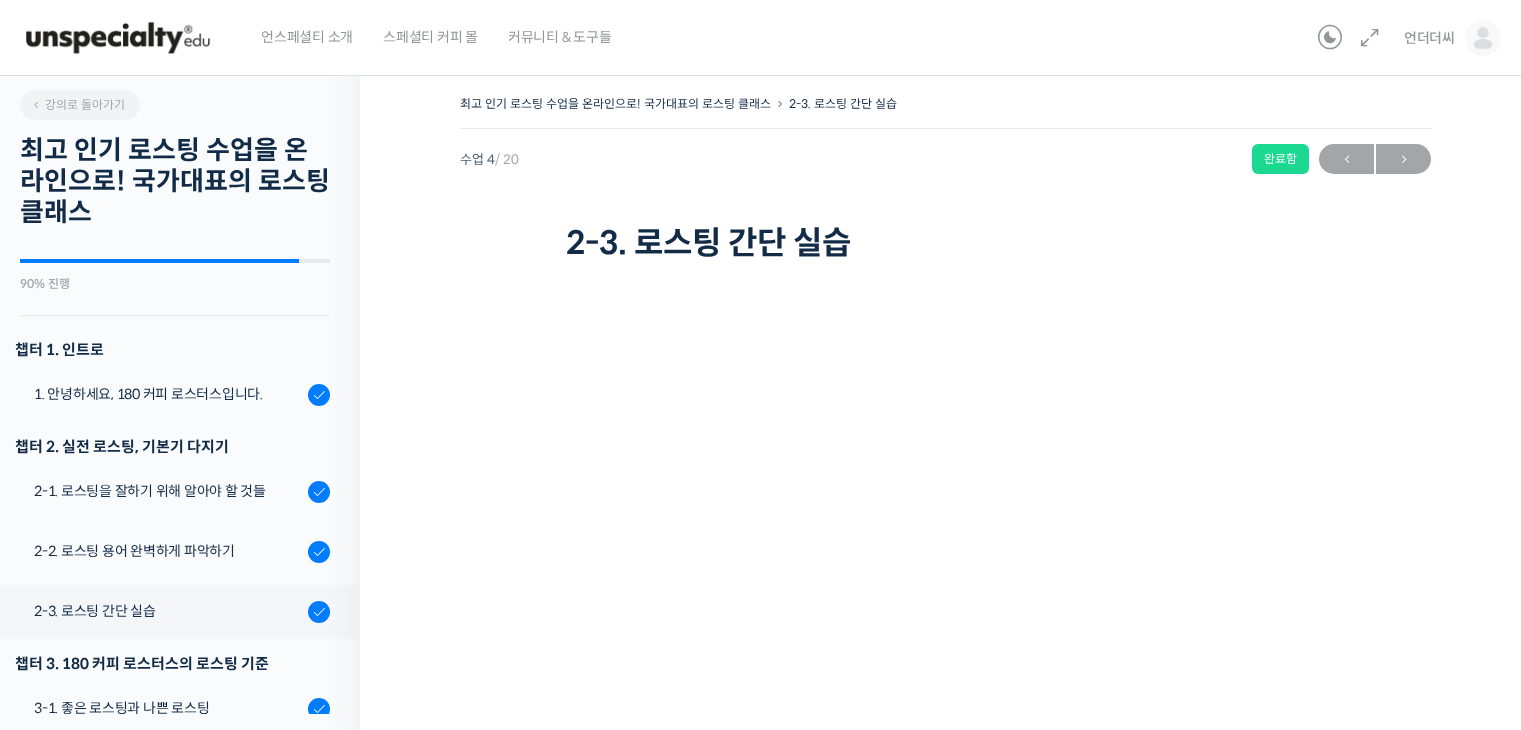 scroll, scrollTop: 0, scrollLeft: 0, axis: both 